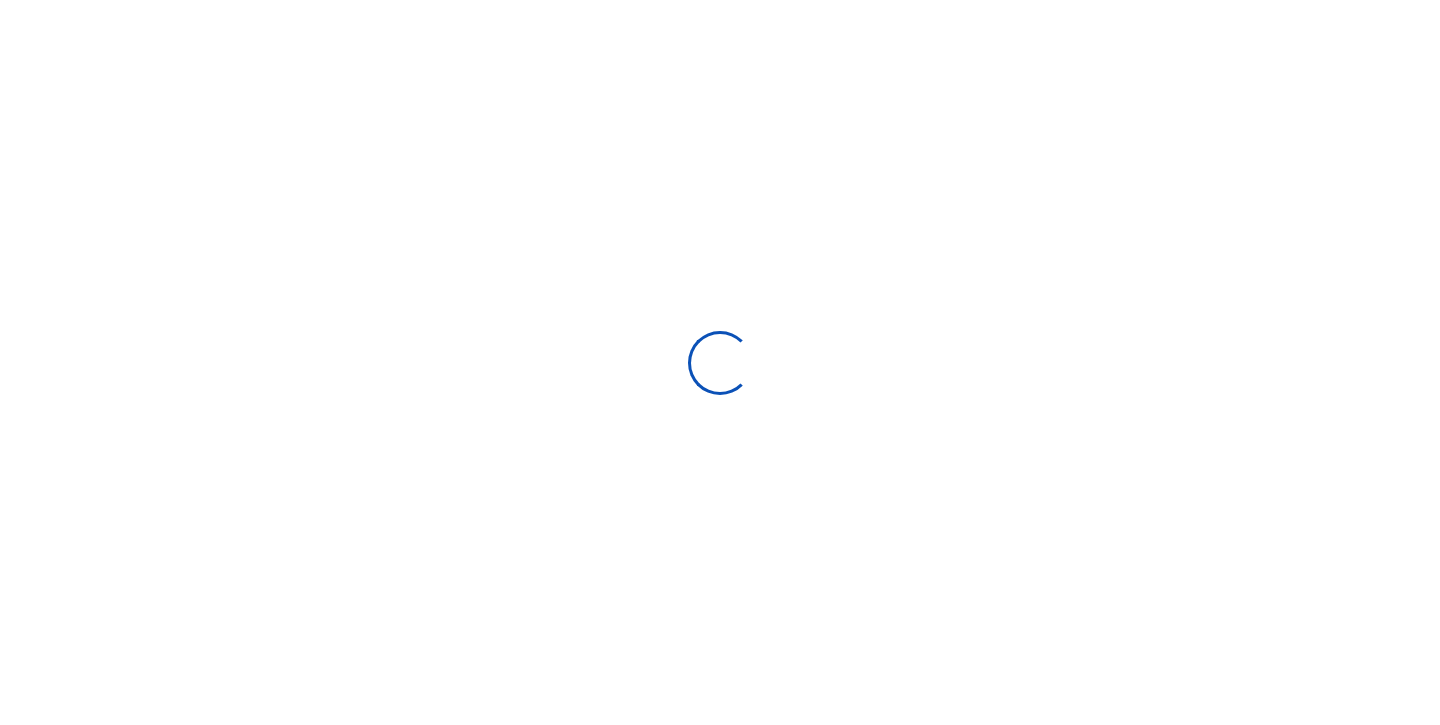 scroll, scrollTop: 0, scrollLeft: 0, axis: both 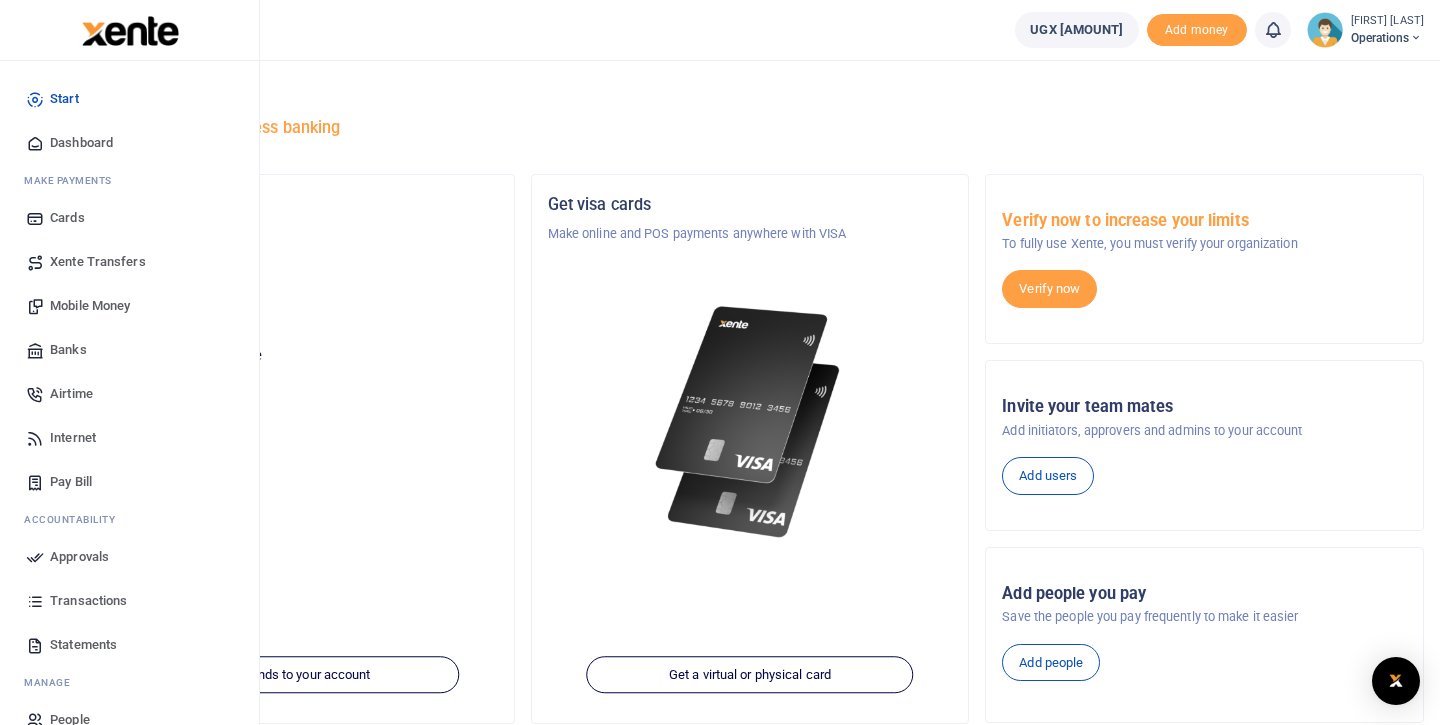 click on "Mobile Money" at bounding box center [90, 306] 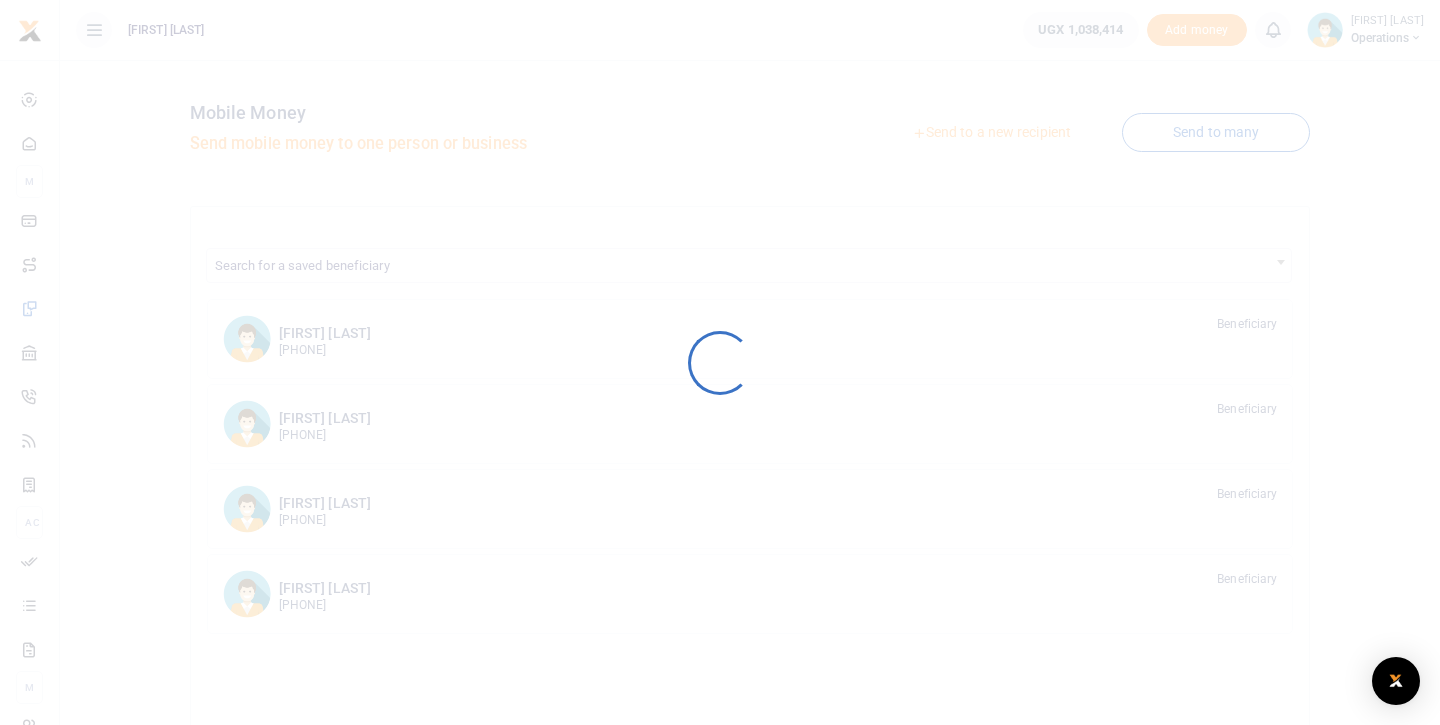 scroll, scrollTop: 0, scrollLeft: 0, axis: both 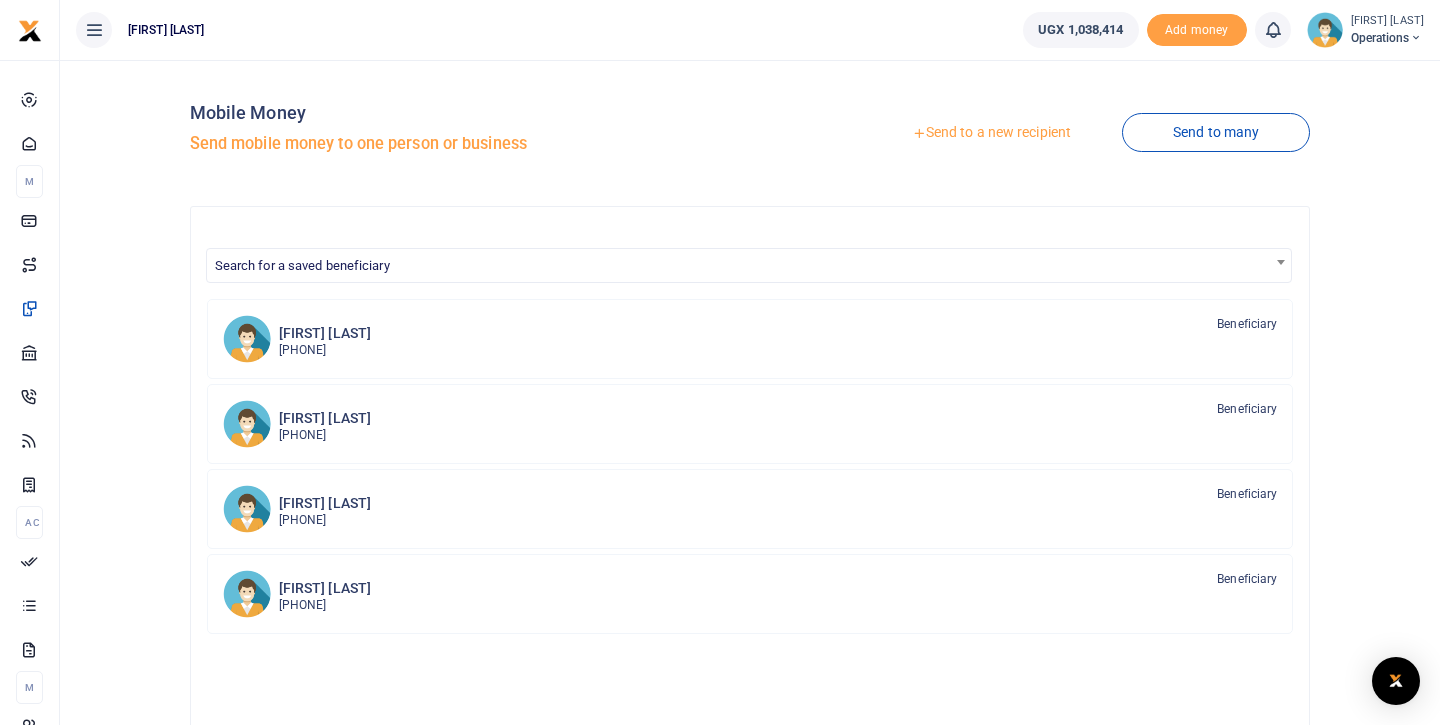 click at bounding box center [247, 339] 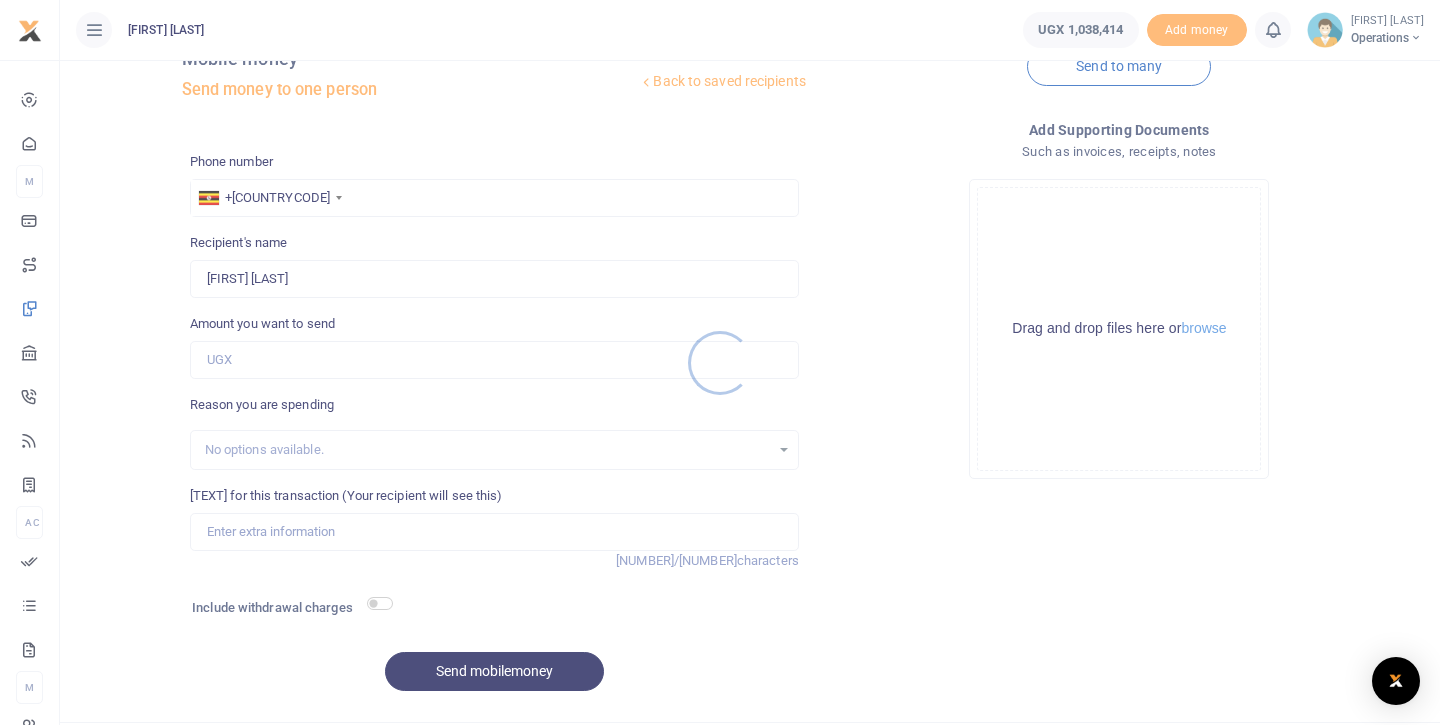 scroll, scrollTop: 100, scrollLeft: 0, axis: vertical 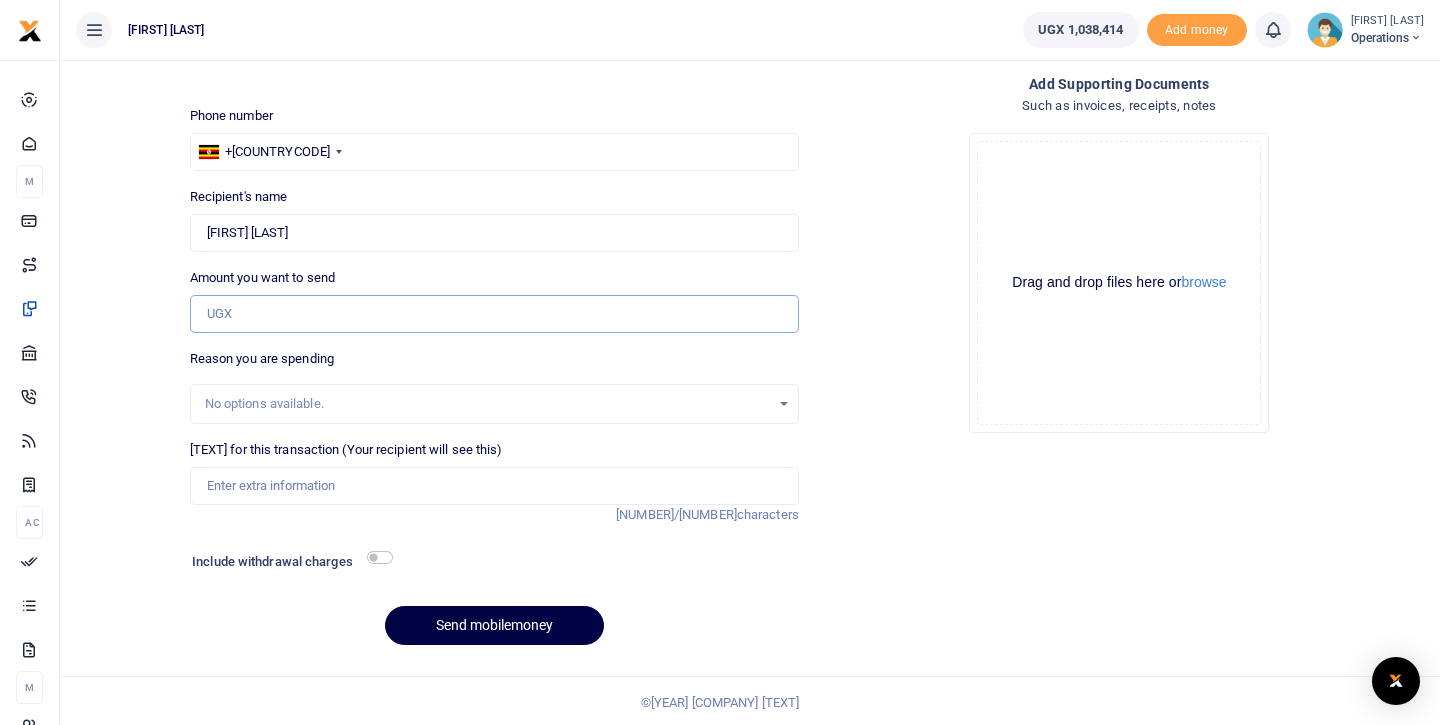 click on "Amount you want to send" at bounding box center [494, 314] 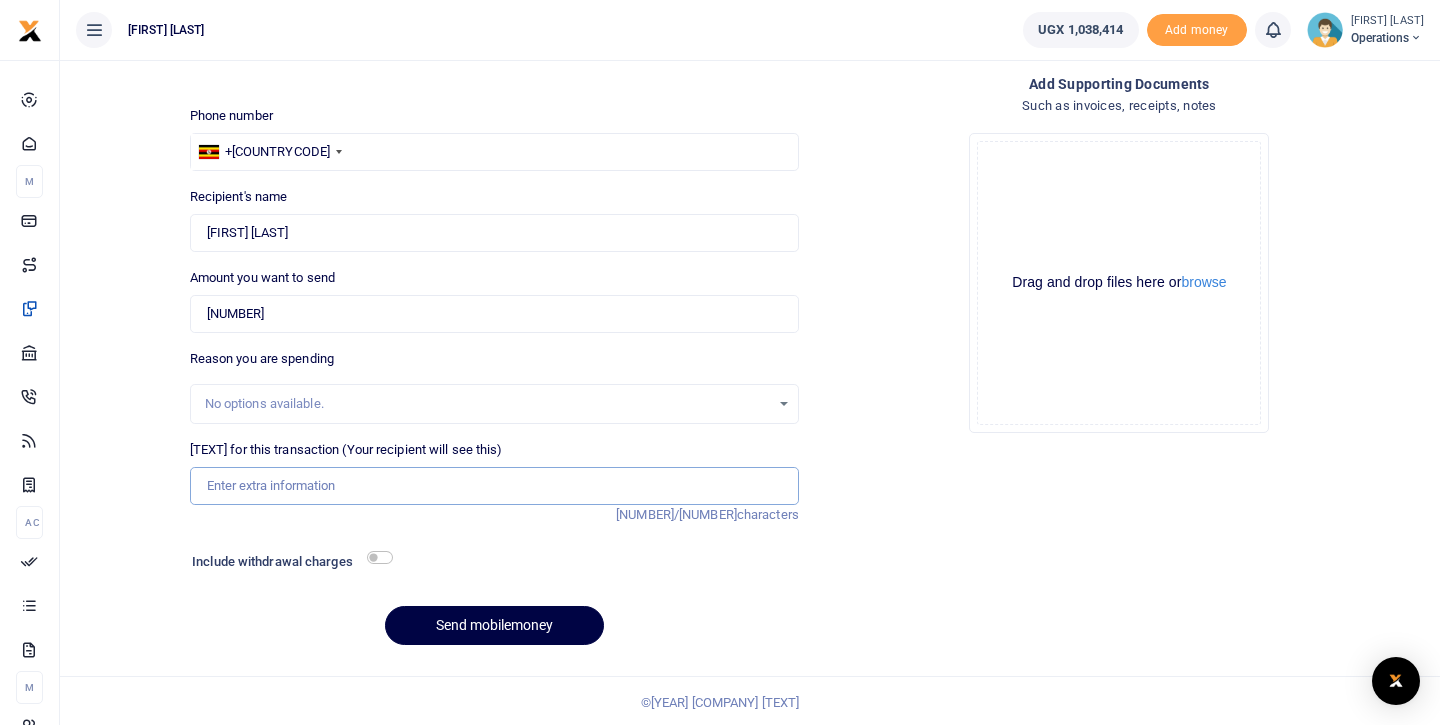 click on "Memo for this transaction (Your recipient will see this)" at bounding box center [494, 486] 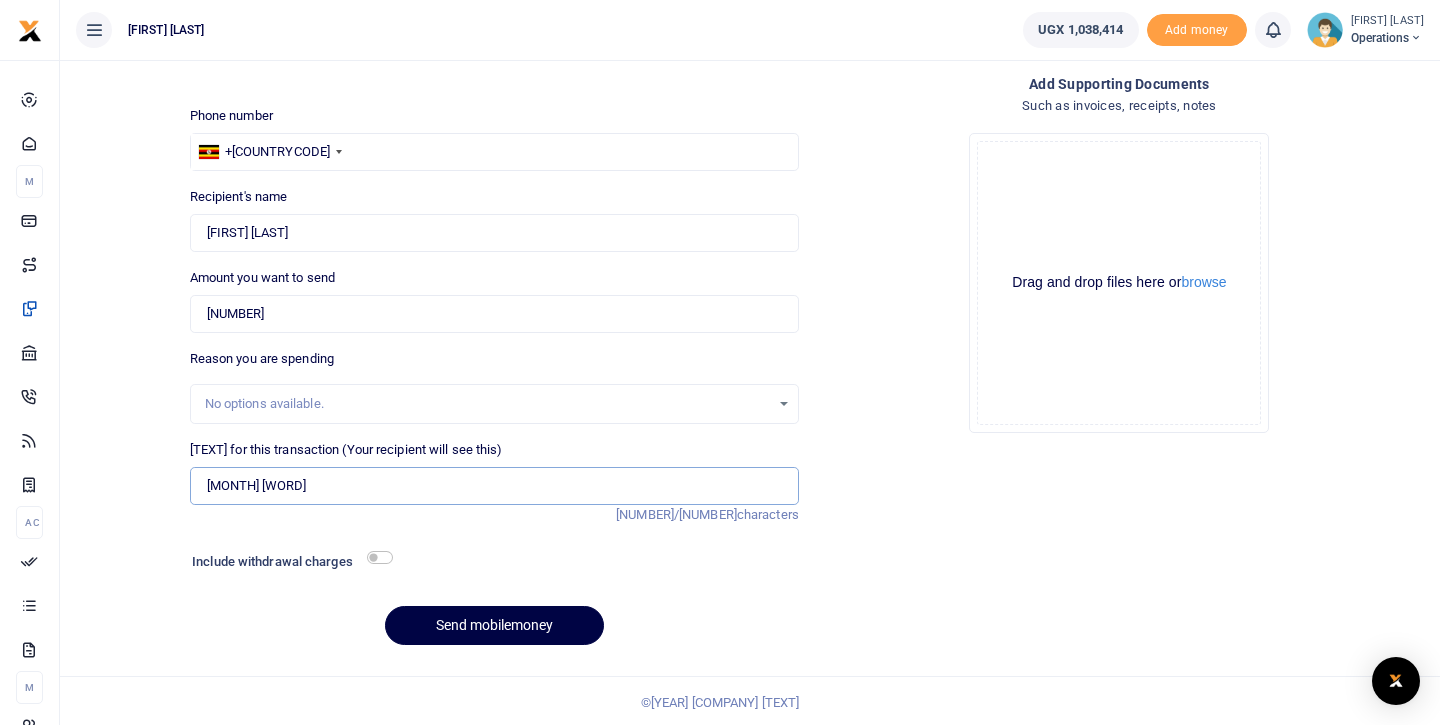 type on "June allowances" 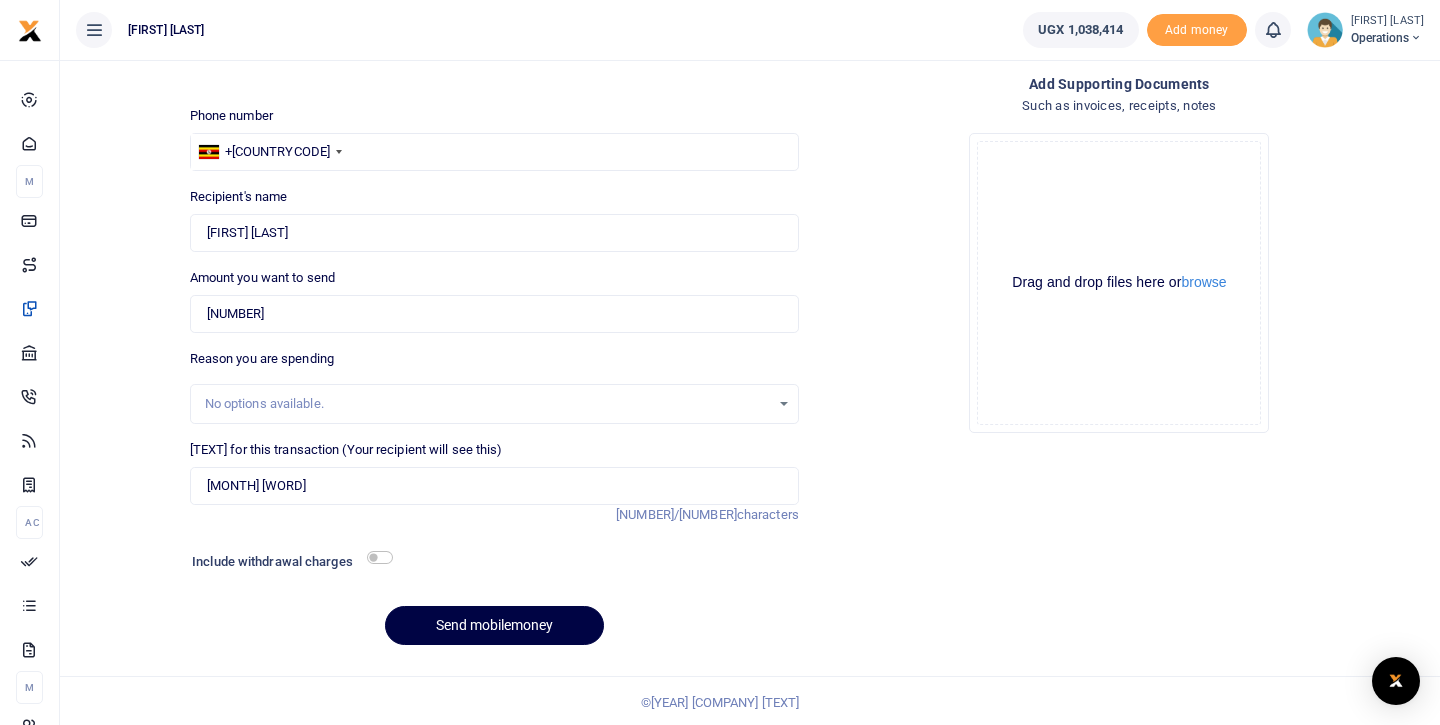 click at bounding box center (380, 557) 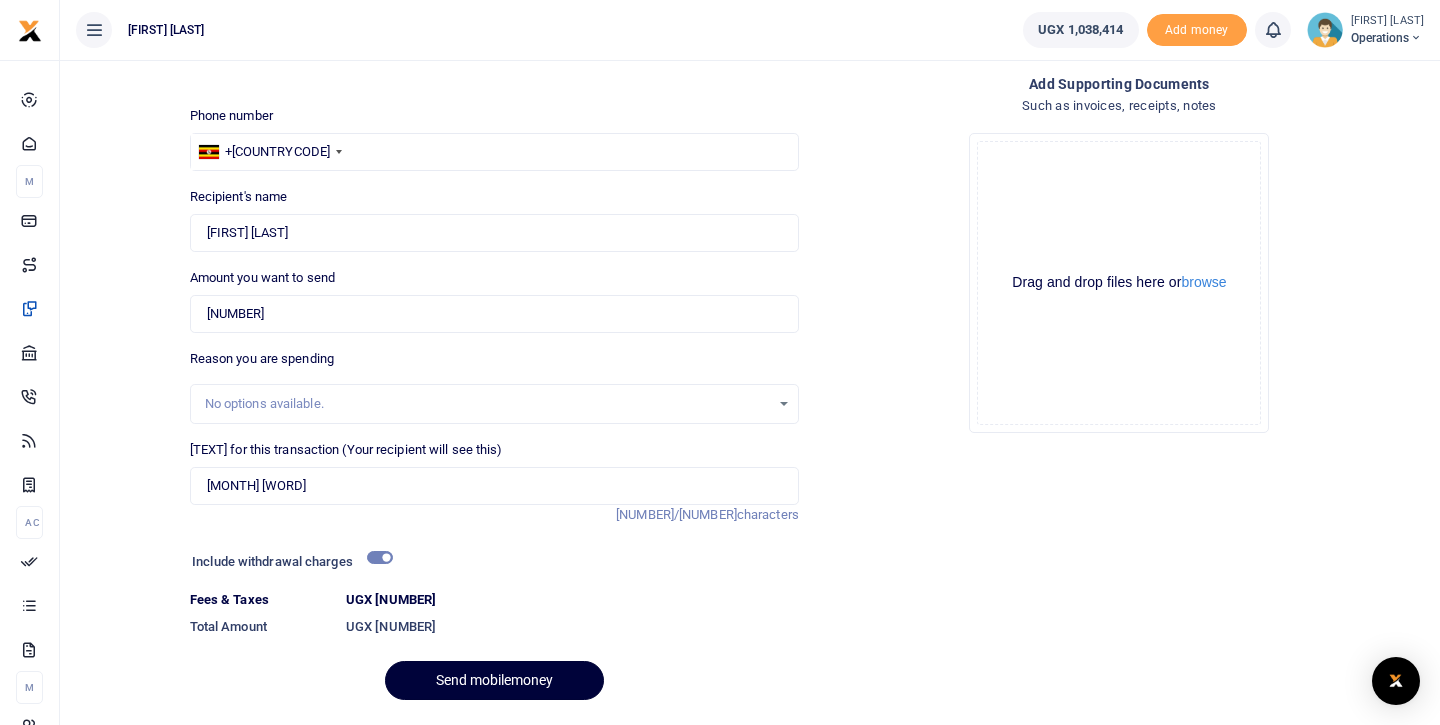 click on "Send mobilemoney" at bounding box center (494, 680) 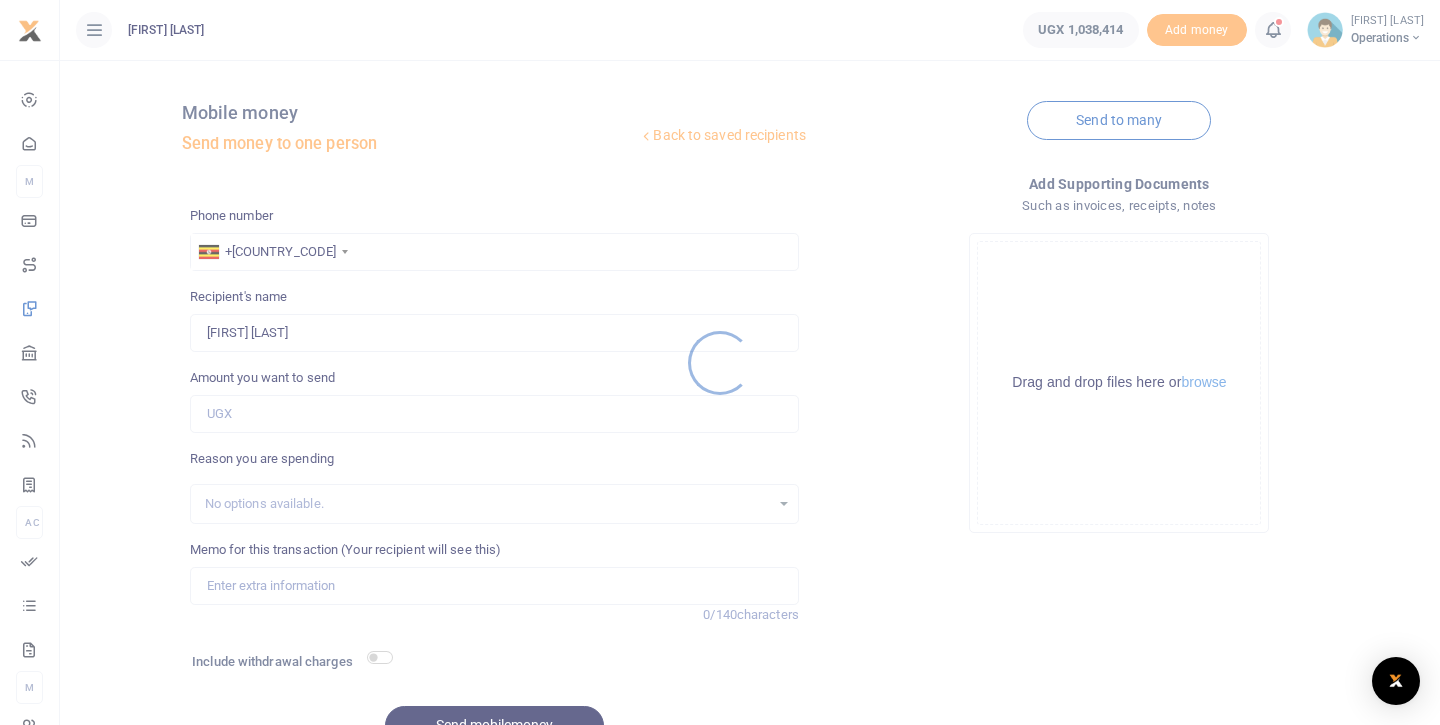 scroll, scrollTop: 100, scrollLeft: 0, axis: vertical 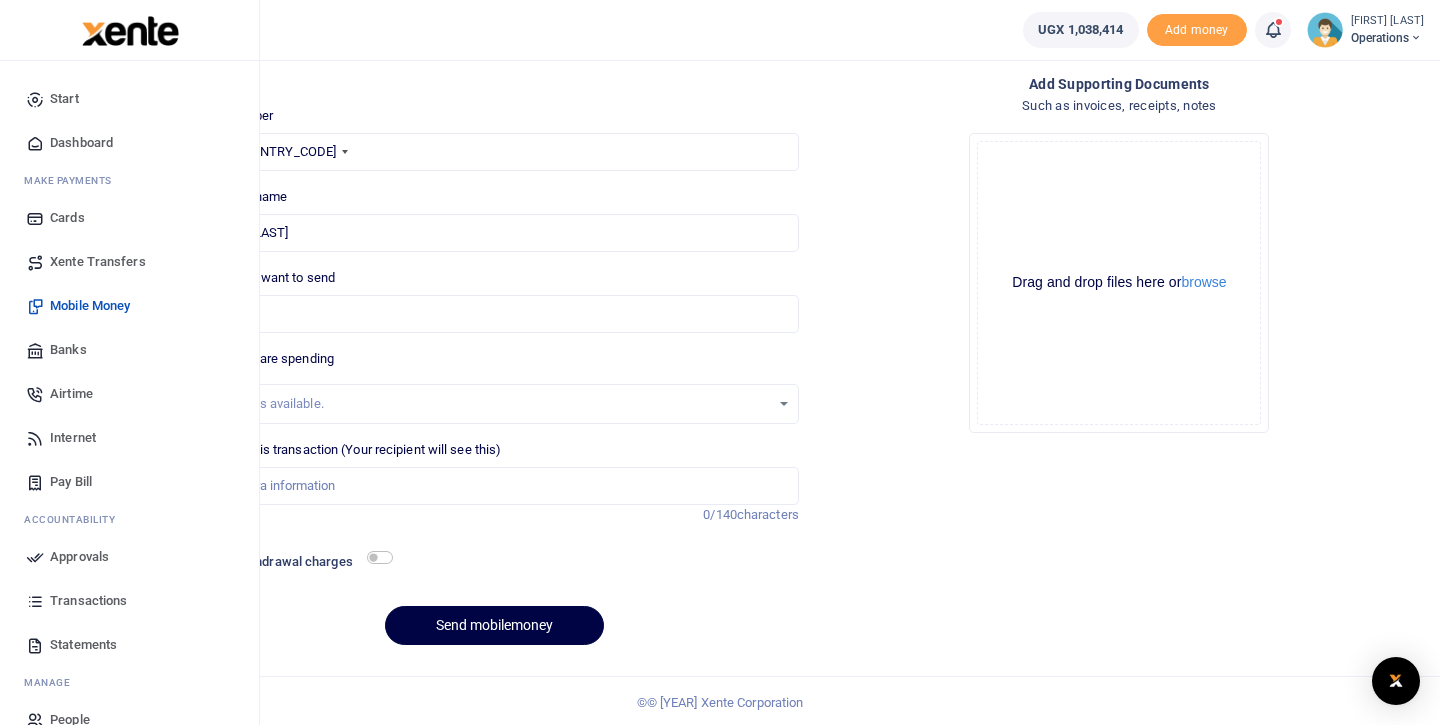 click on "Mobile Money" at bounding box center (90, 306) 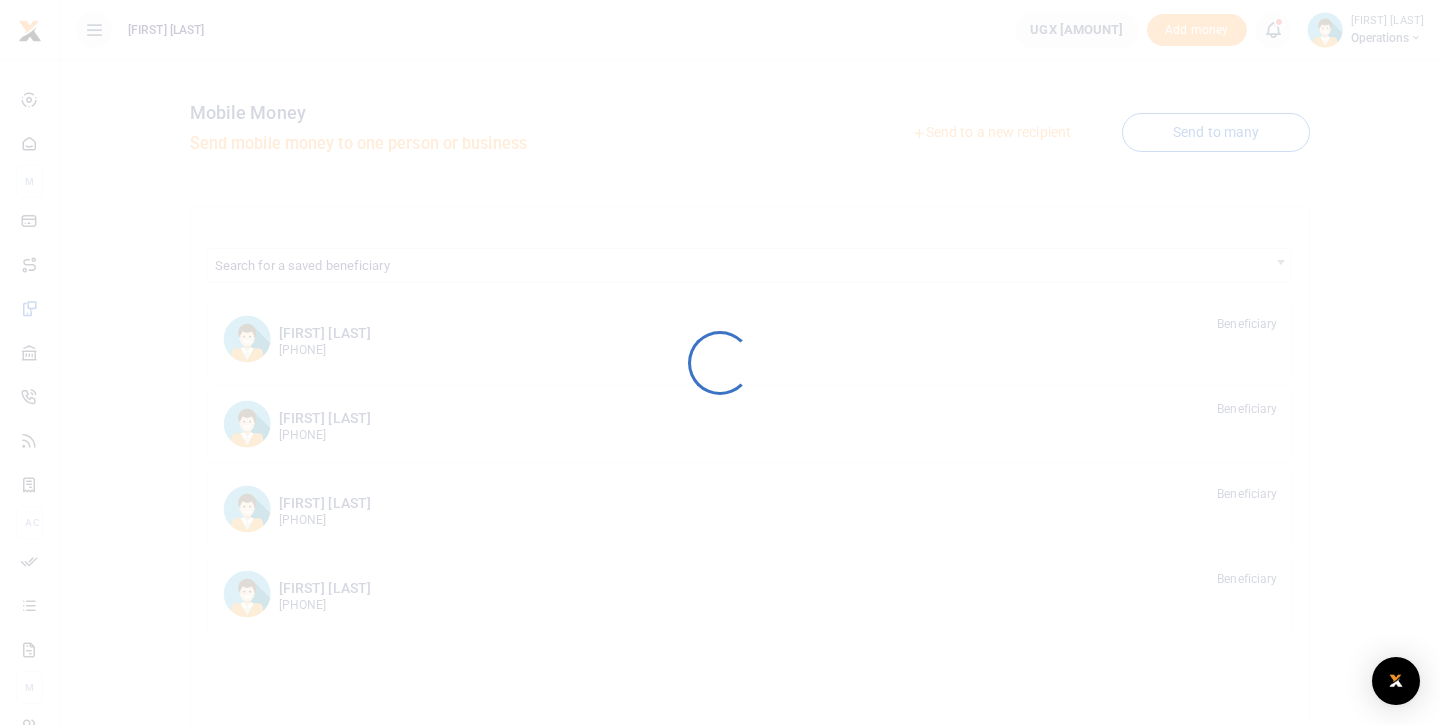 scroll, scrollTop: 0, scrollLeft: 0, axis: both 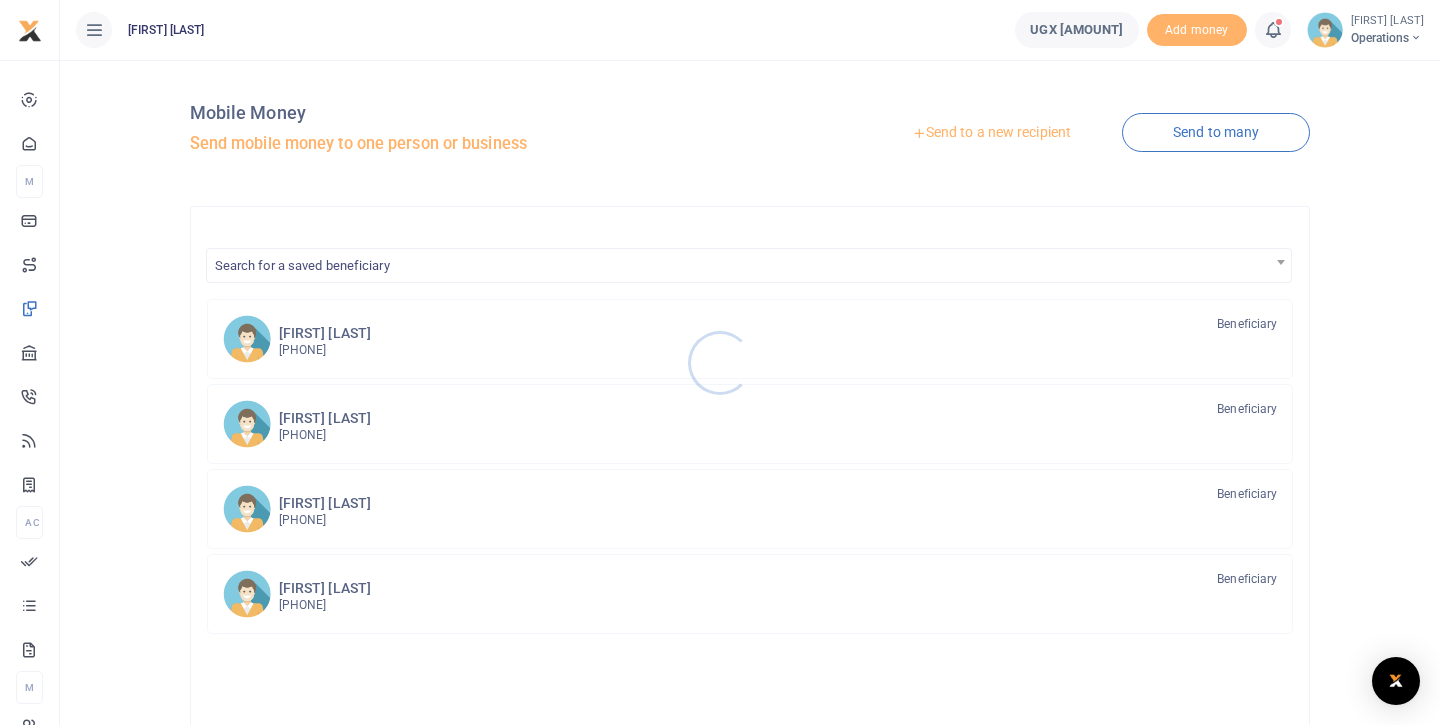click at bounding box center (720, 362) 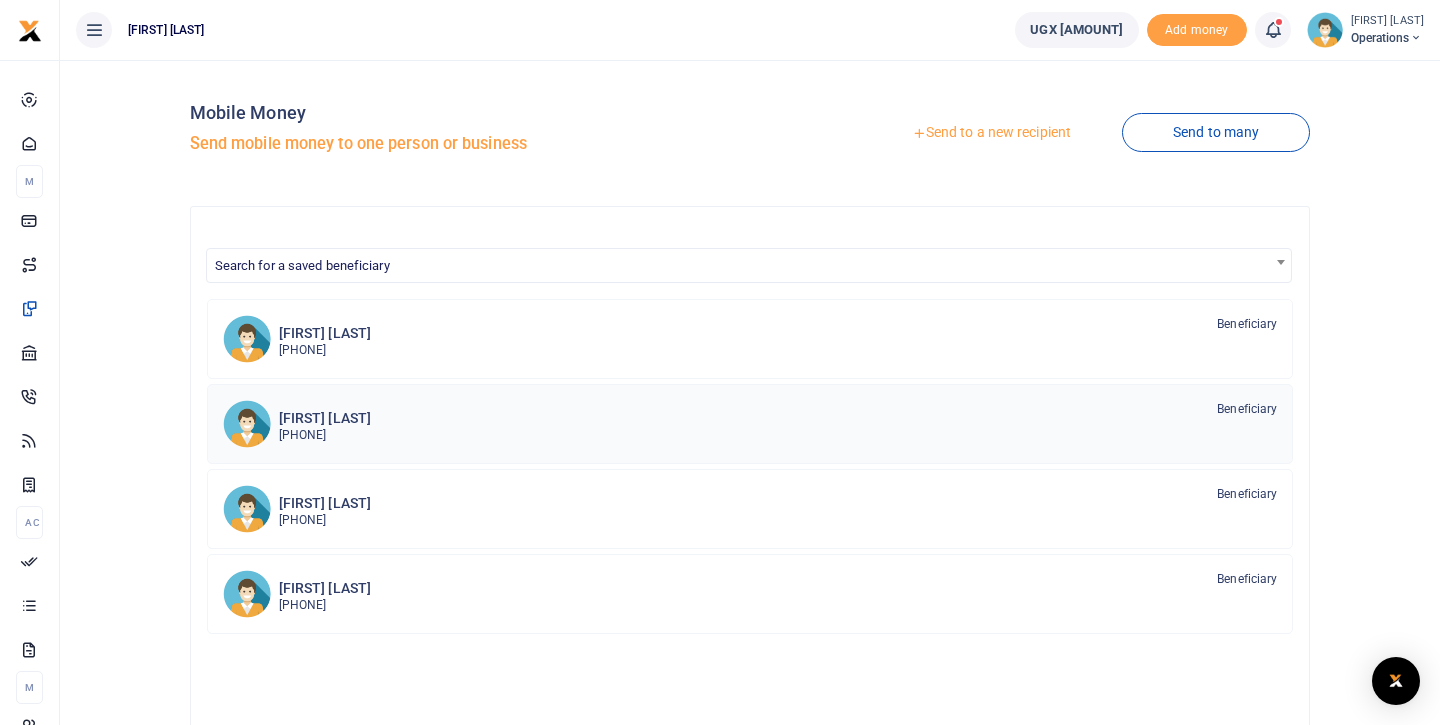 click on "Ibrahim Kukiriza" at bounding box center (325, 418) 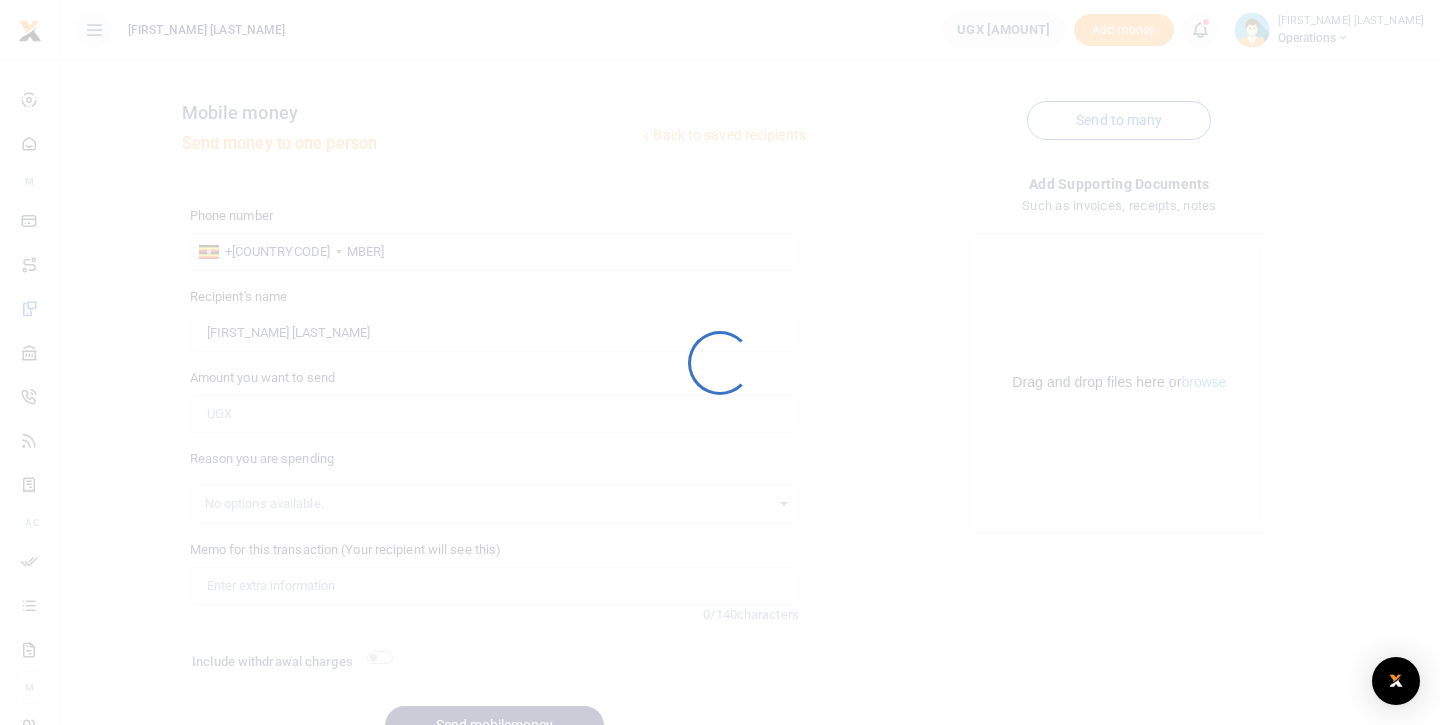 scroll, scrollTop: 0, scrollLeft: 0, axis: both 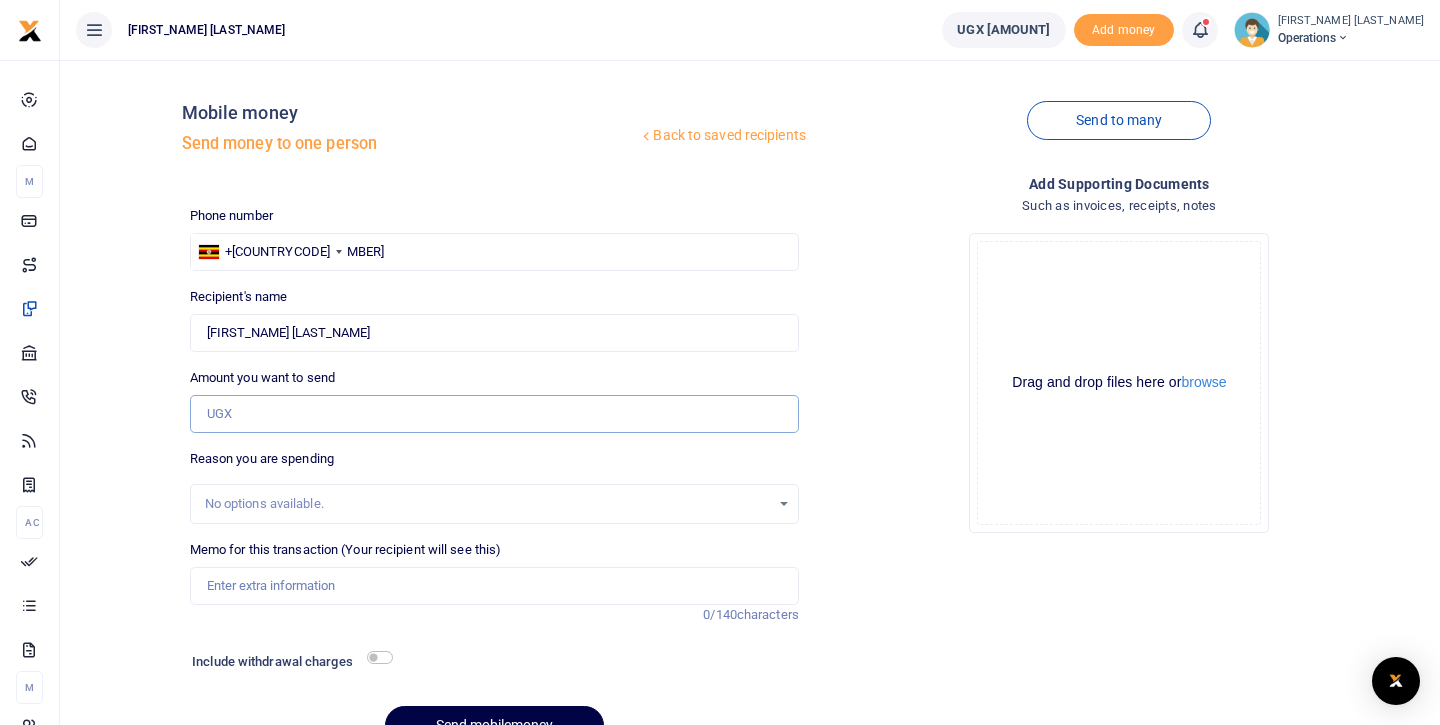 click on "Amount you want to send" at bounding box center [494, 414] 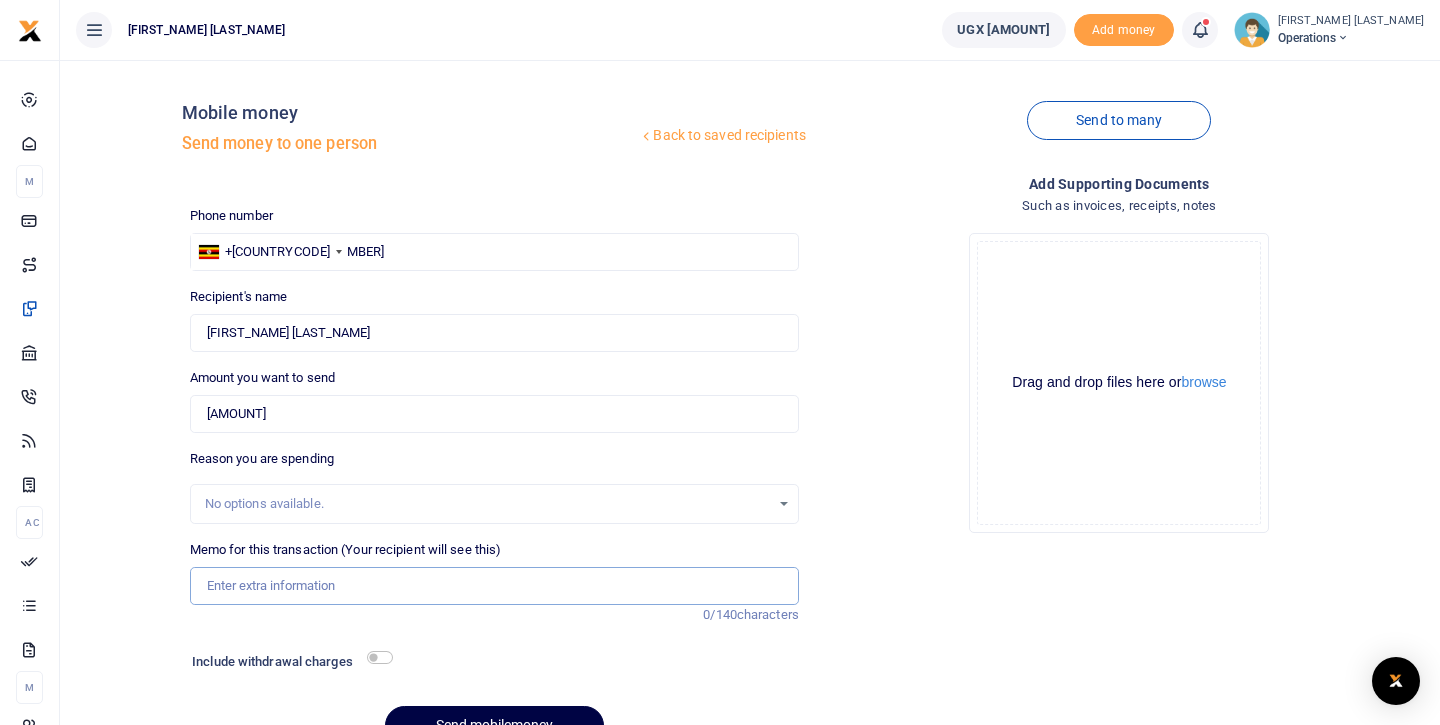 click on "Memo for this transaction (Your recipient will see this)" at bounding box center [494, 586] 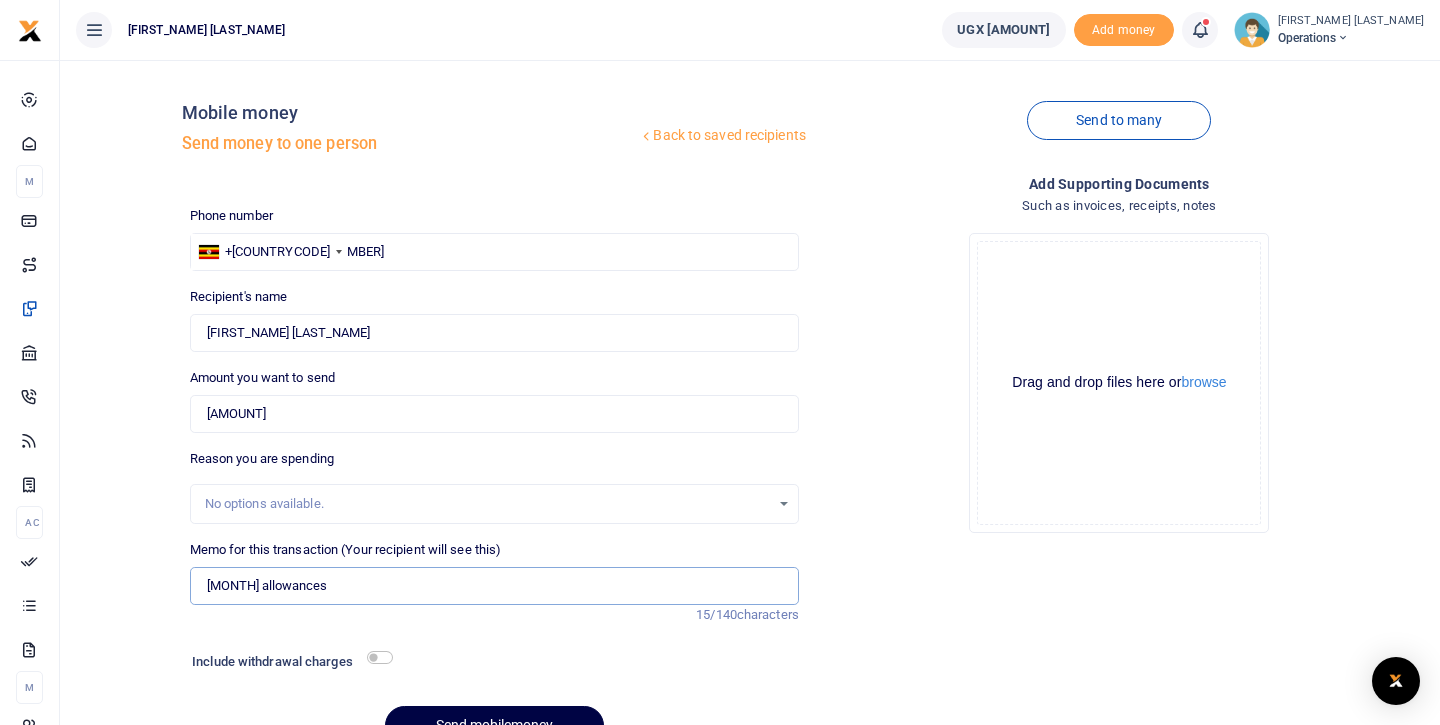 type on "June allowances" 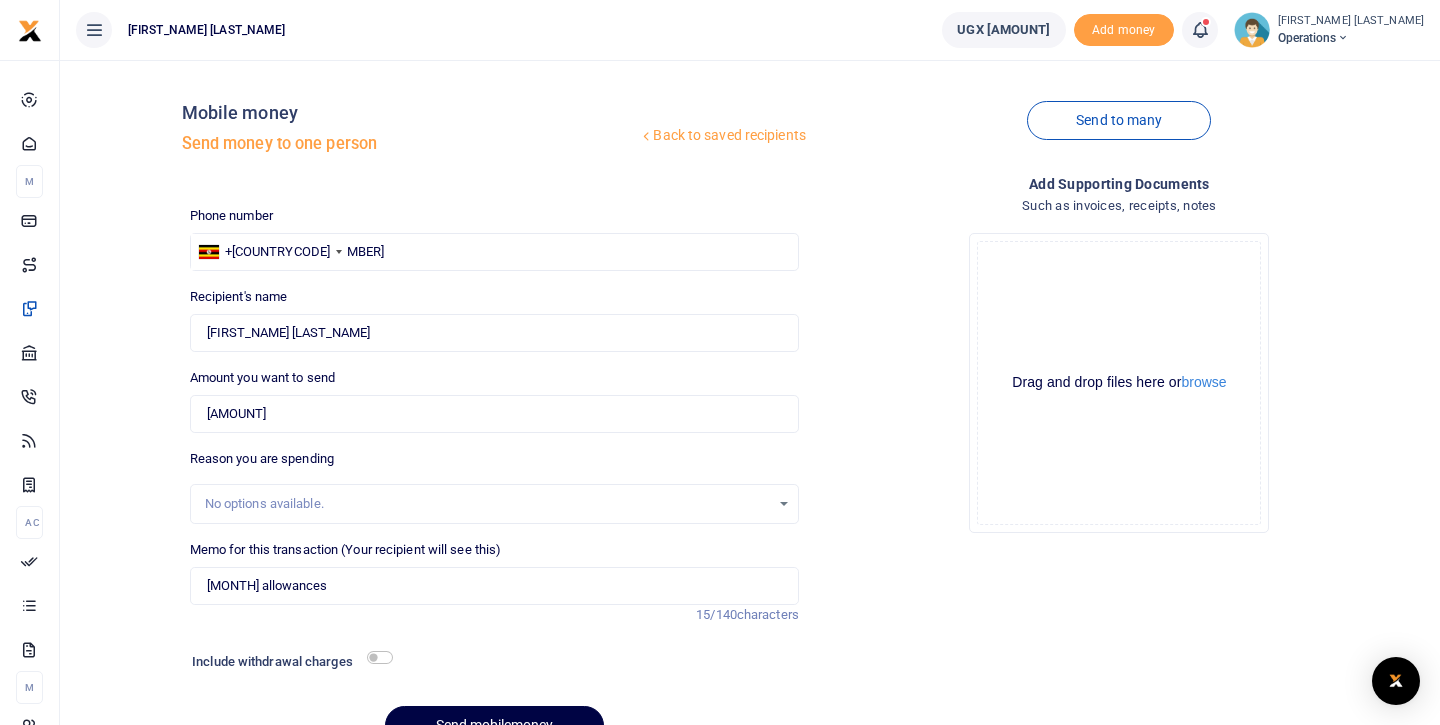 click at bounding box center (380, 657) 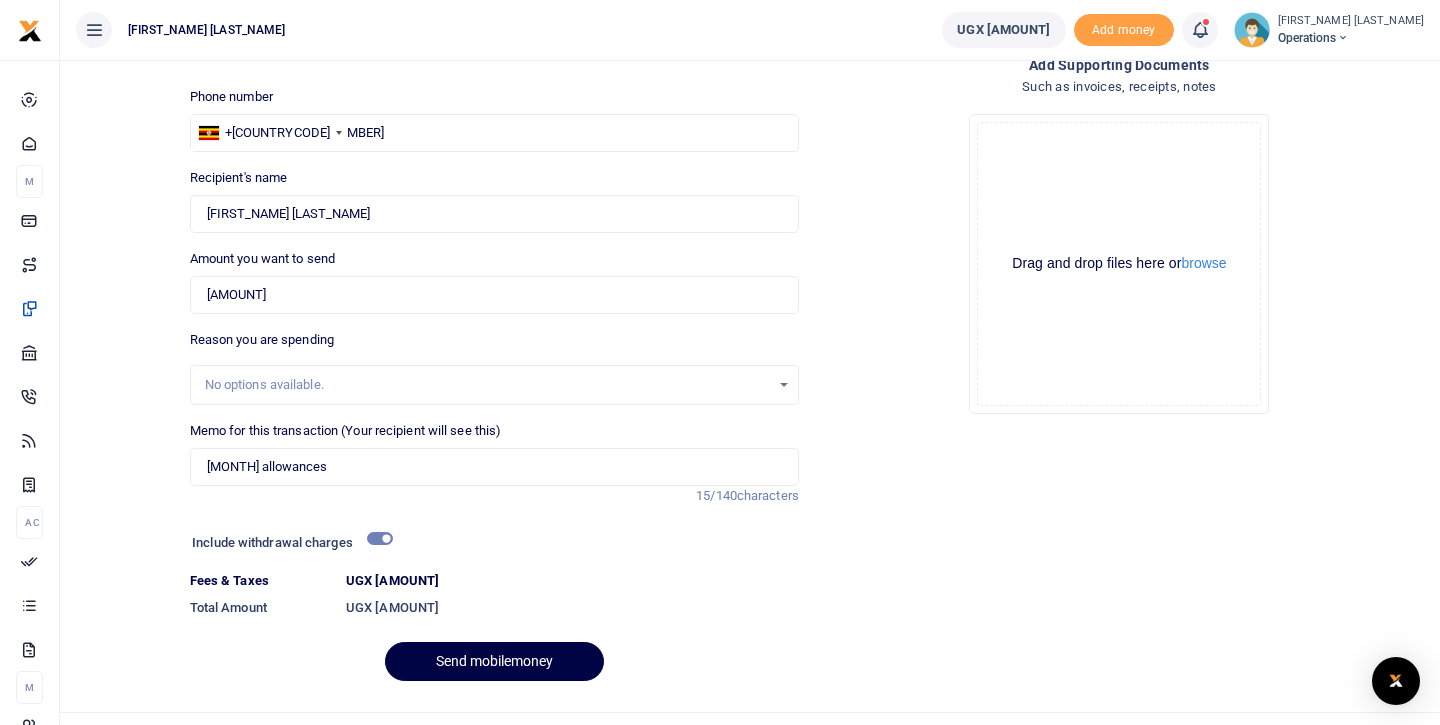 scroll, scrollTop: 126, scrollLeft: 0, axis: vertical 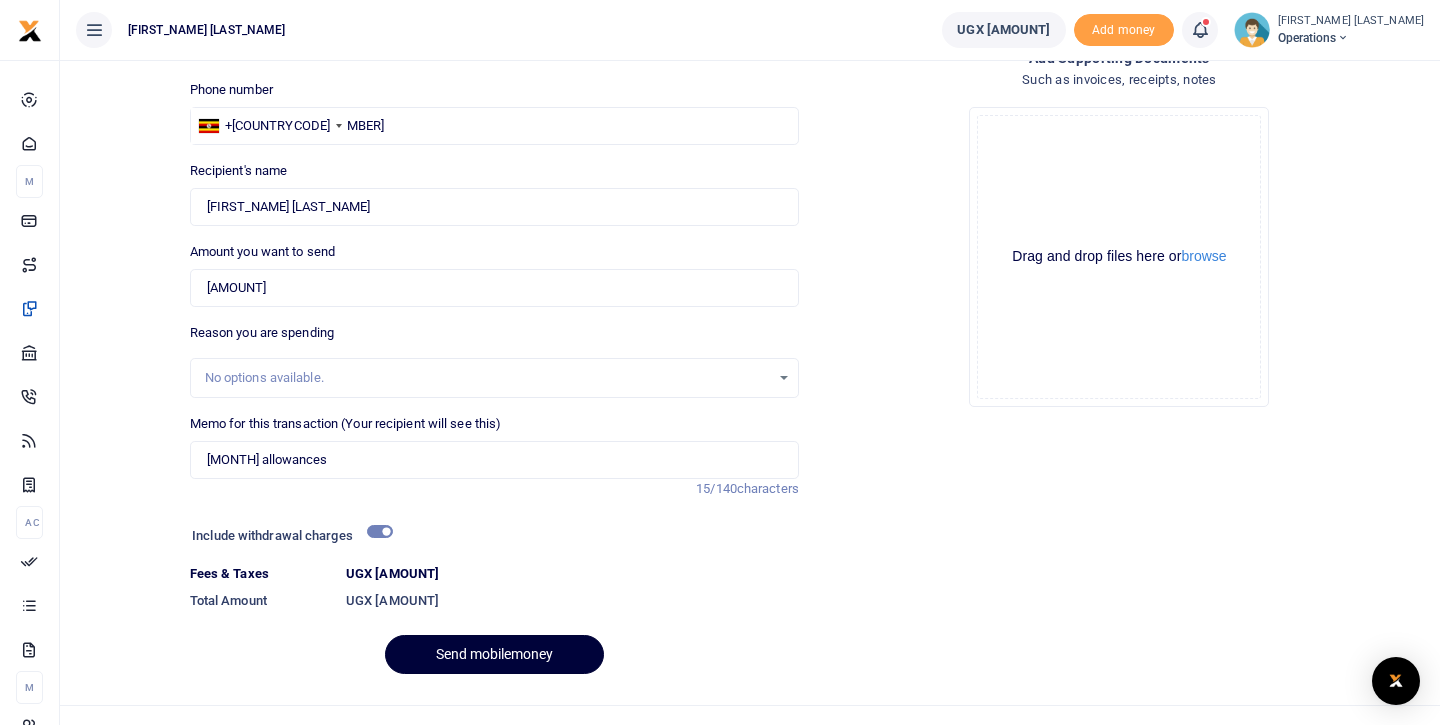 click on "Send mobilemoney" at bounding box center [494, 654] 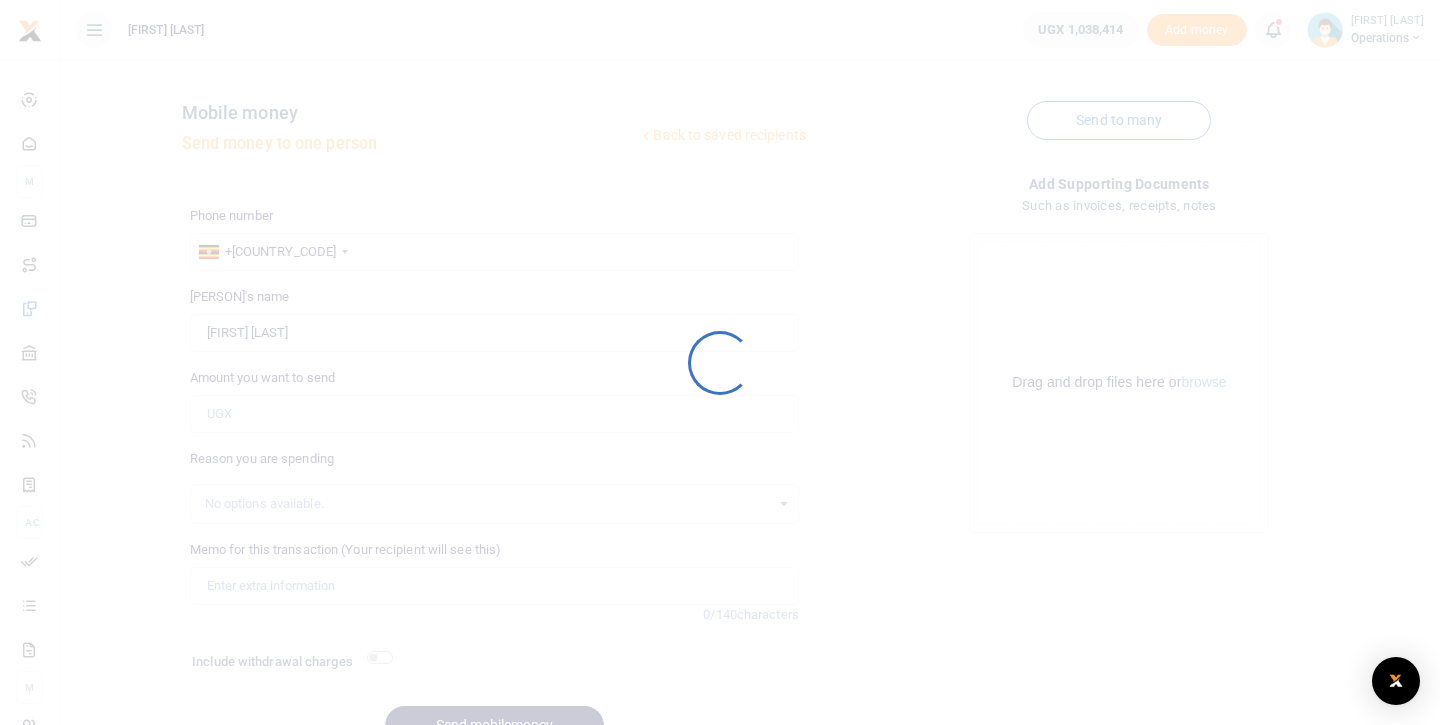 scroll, scrollTop: 100, scrollLeft: 0, axis: vertical 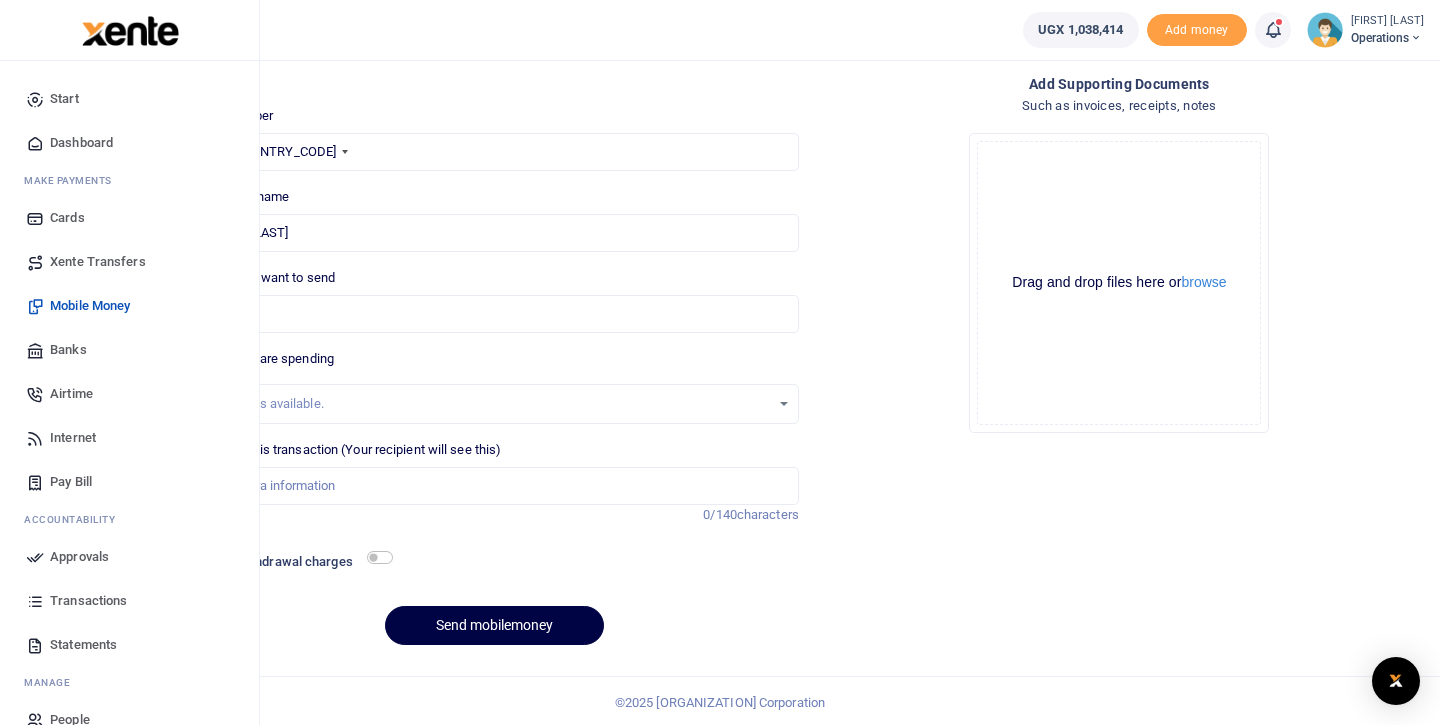 click on "Mobile Money" at bounding box center (90, 306) 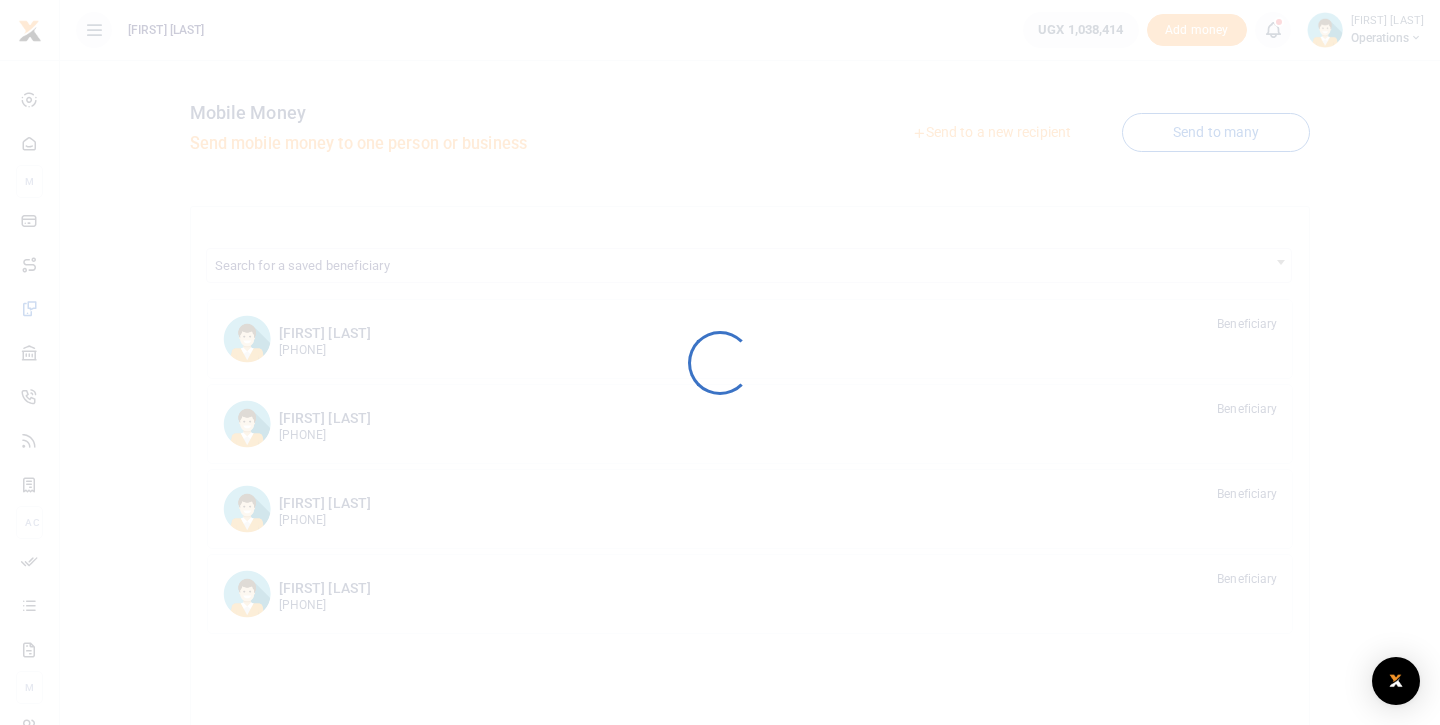 scroll, scrollTop: 0, scrollLeft: 0, axis: both 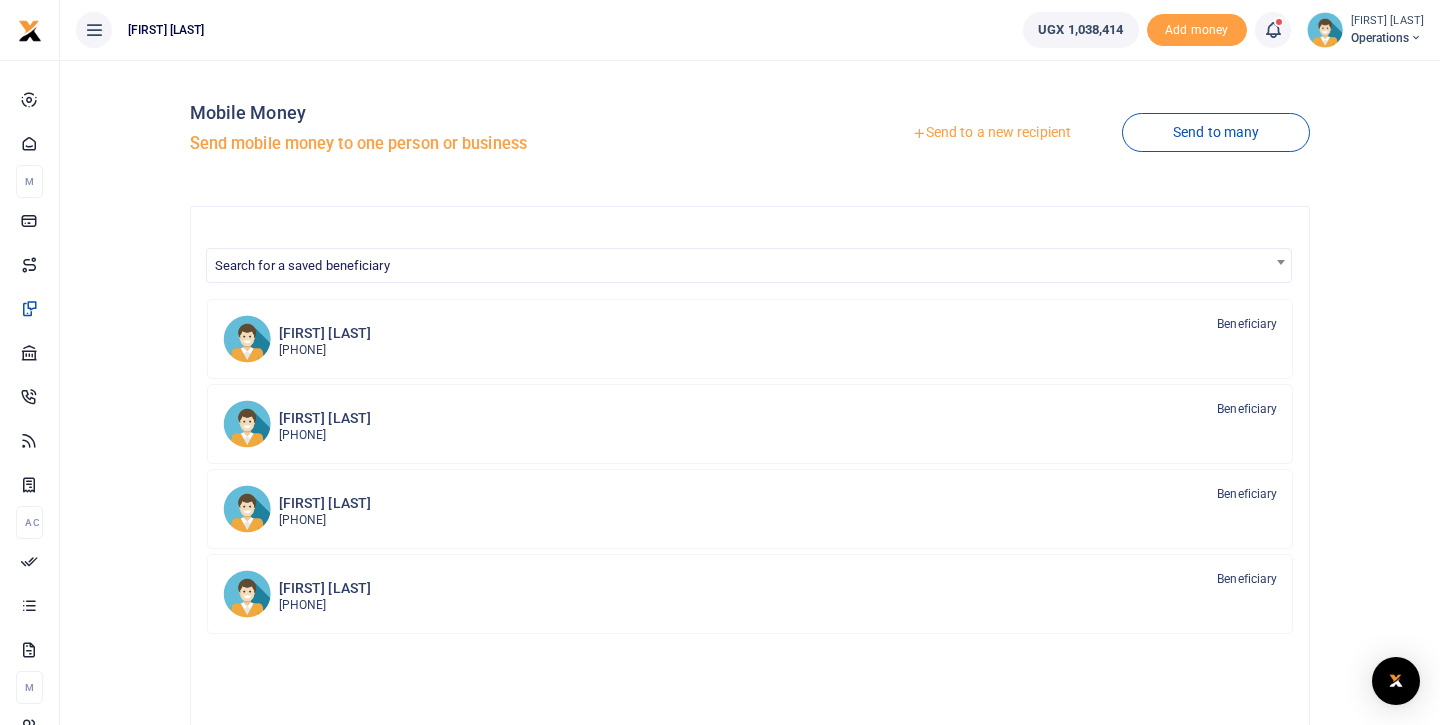 click on "Angellina Awuda" at bounding box center (325, 588) 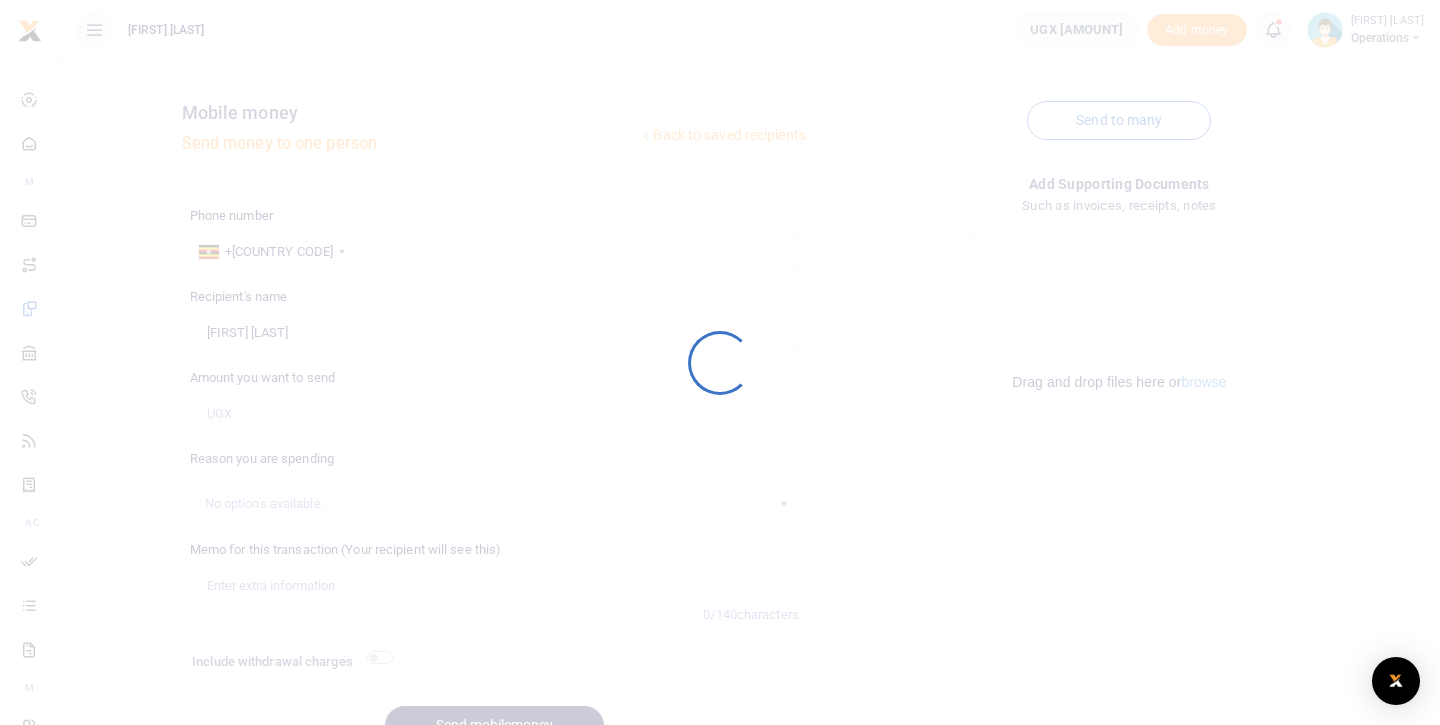 scroll, scrollTop: 0, scrollLeft: 0, axis: both 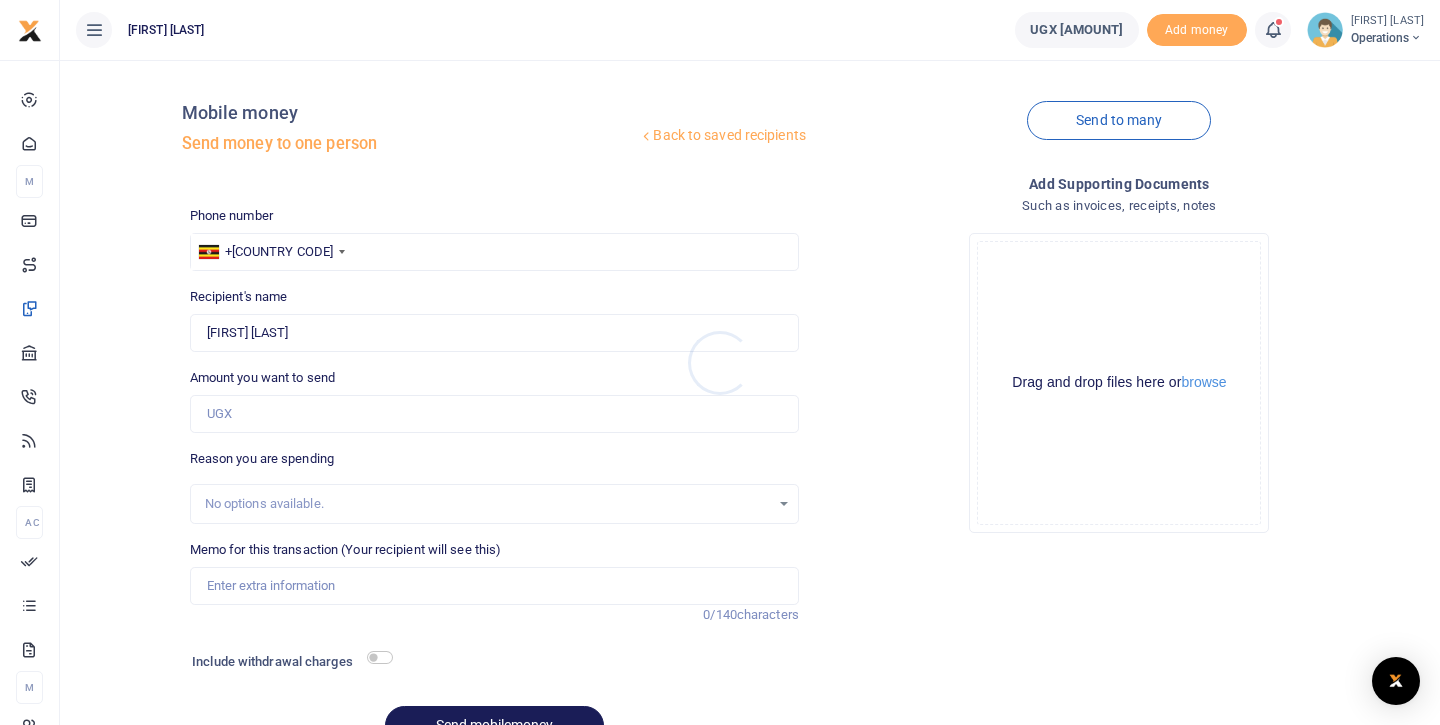 click at bounding box center [720, 362] 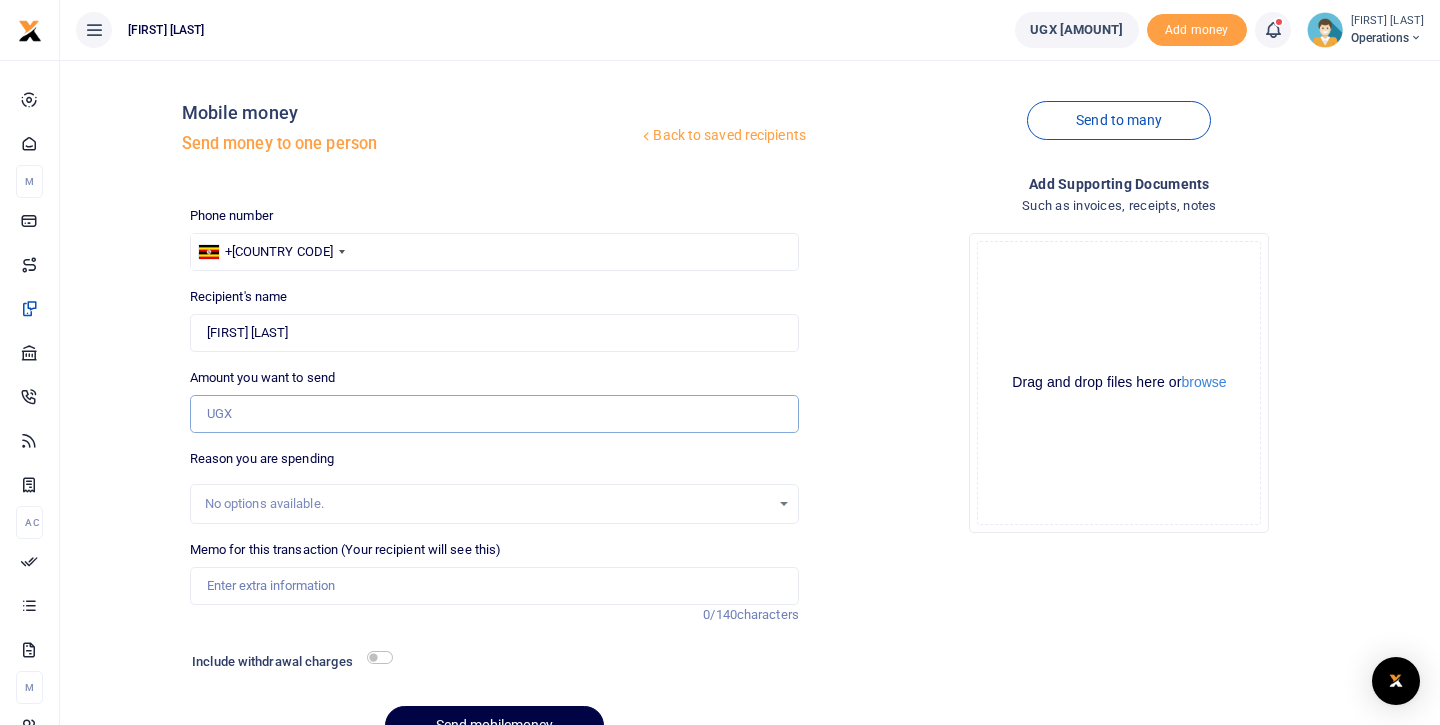 click on "Amount you want to send" at bounding box center [494, 414] 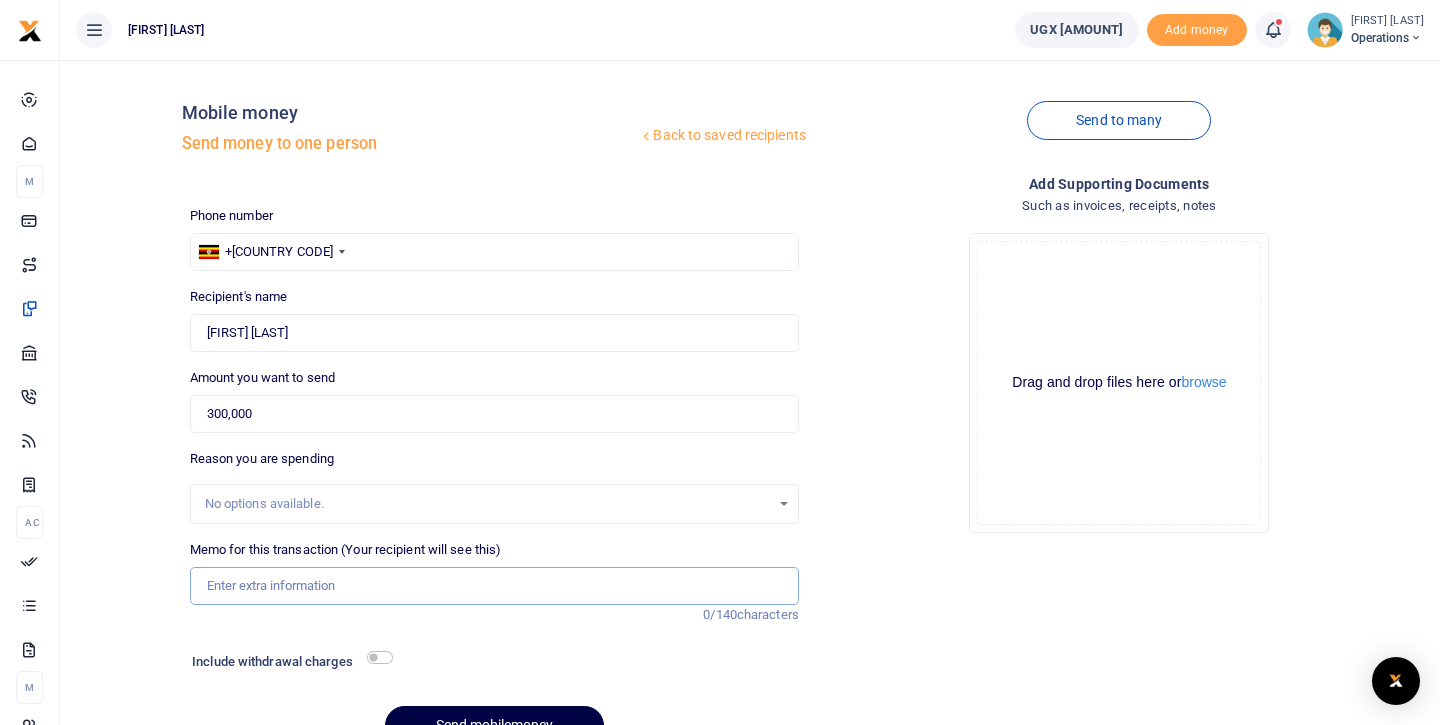 click on "Memo for this transaction (Your recipient will see this)" at bounding box center [494, 586] 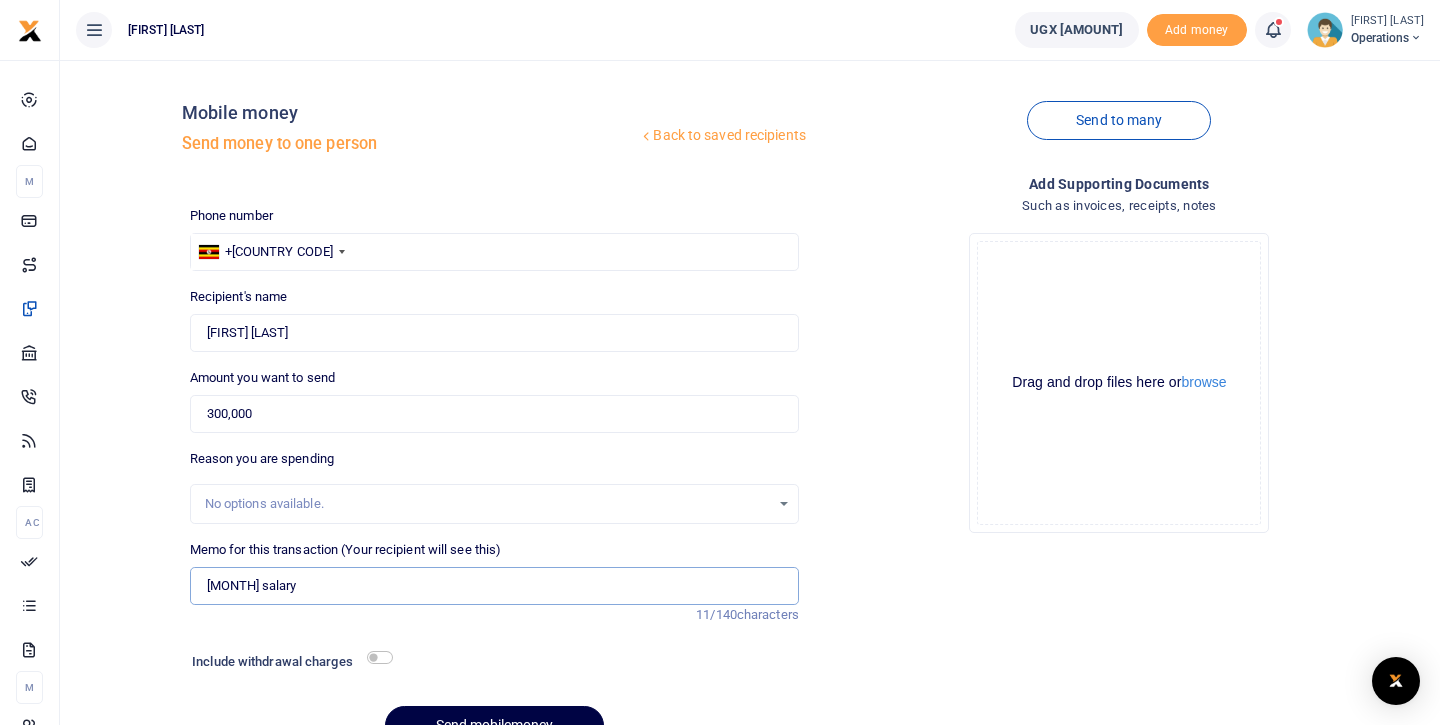 type on "[MONTH] salary" 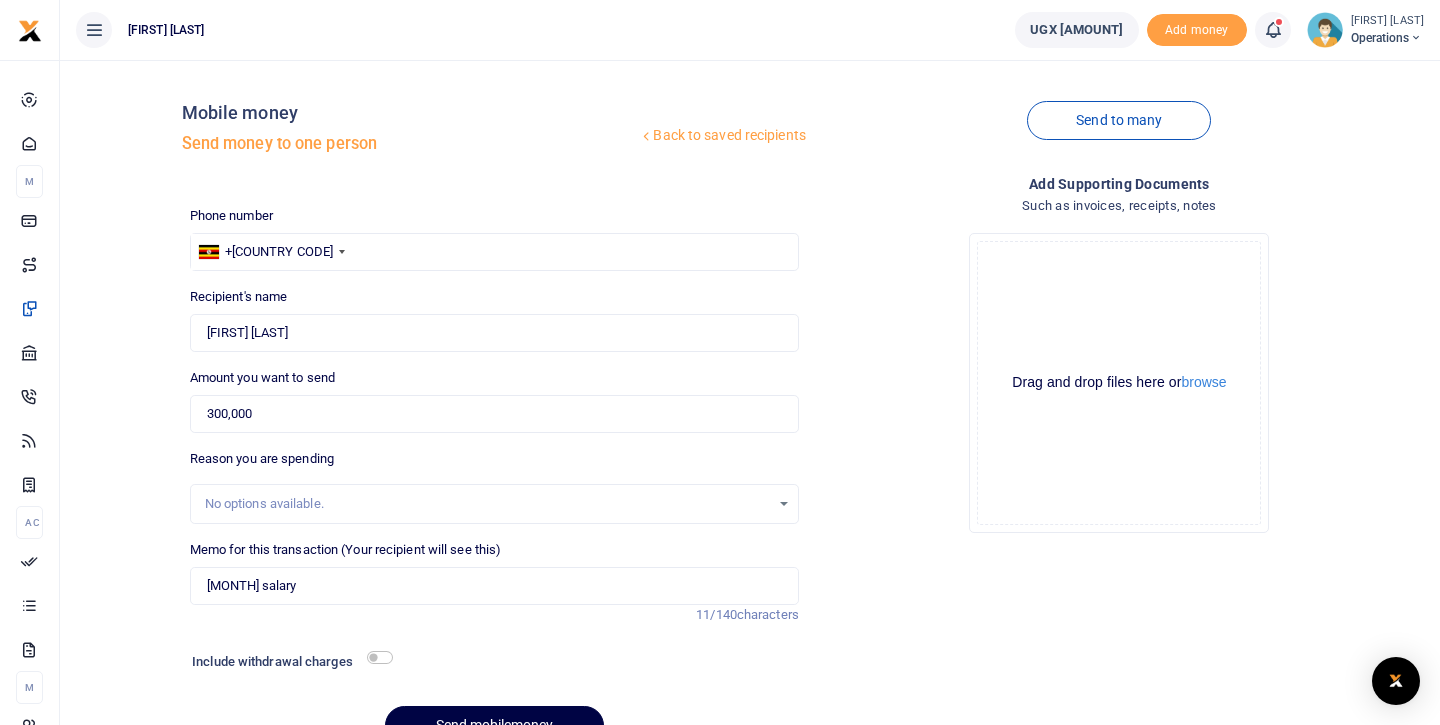 click at bounding box center [380, 657] 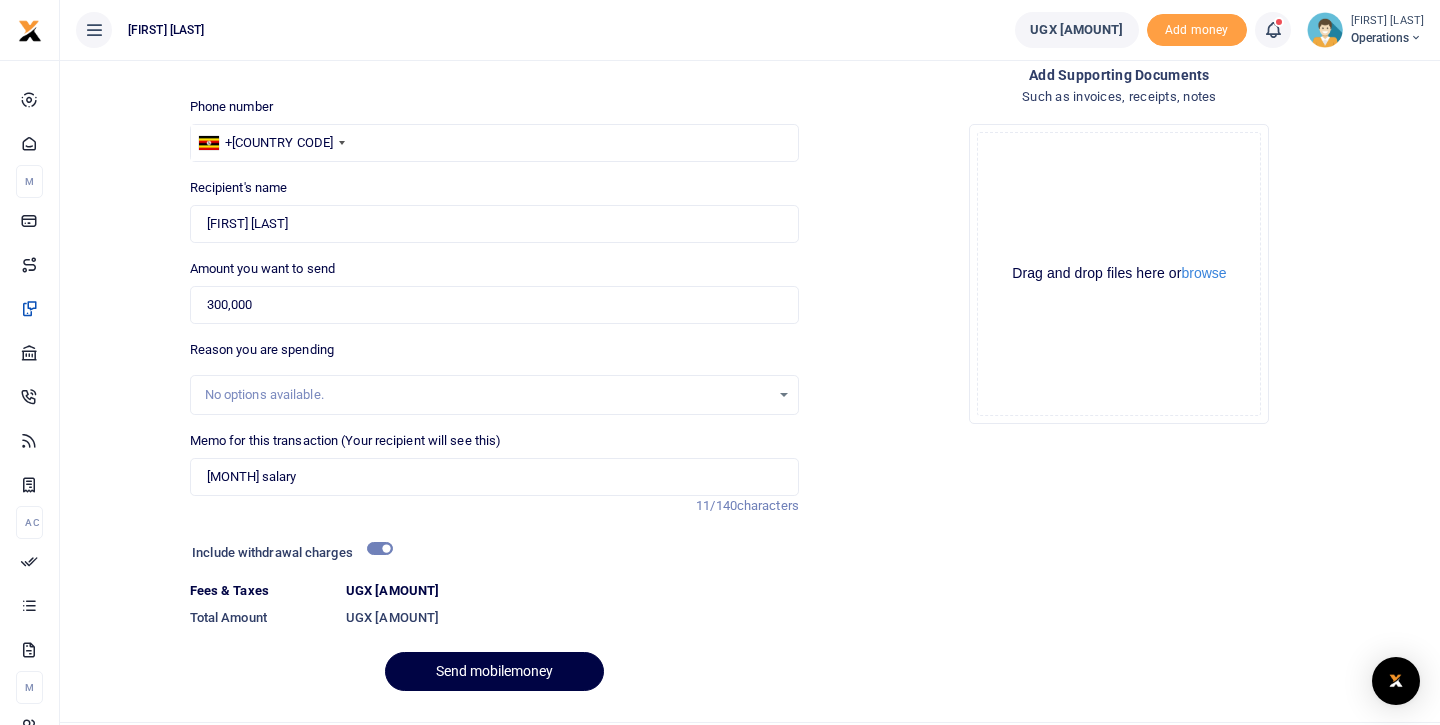 scroll, scrollTop: 127, scrollLeft: 0, axis: vertical 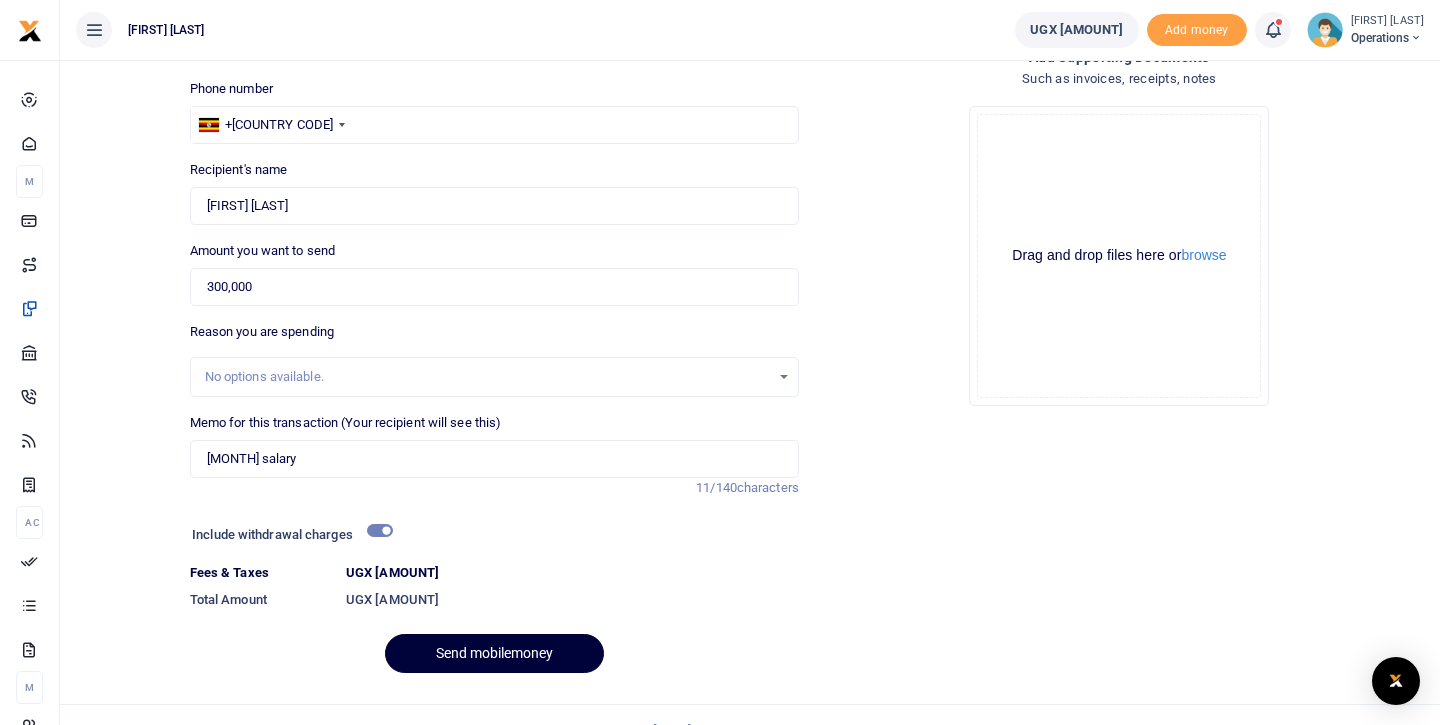 click on "Send mobilemoney" at bounding box center (494, 653) 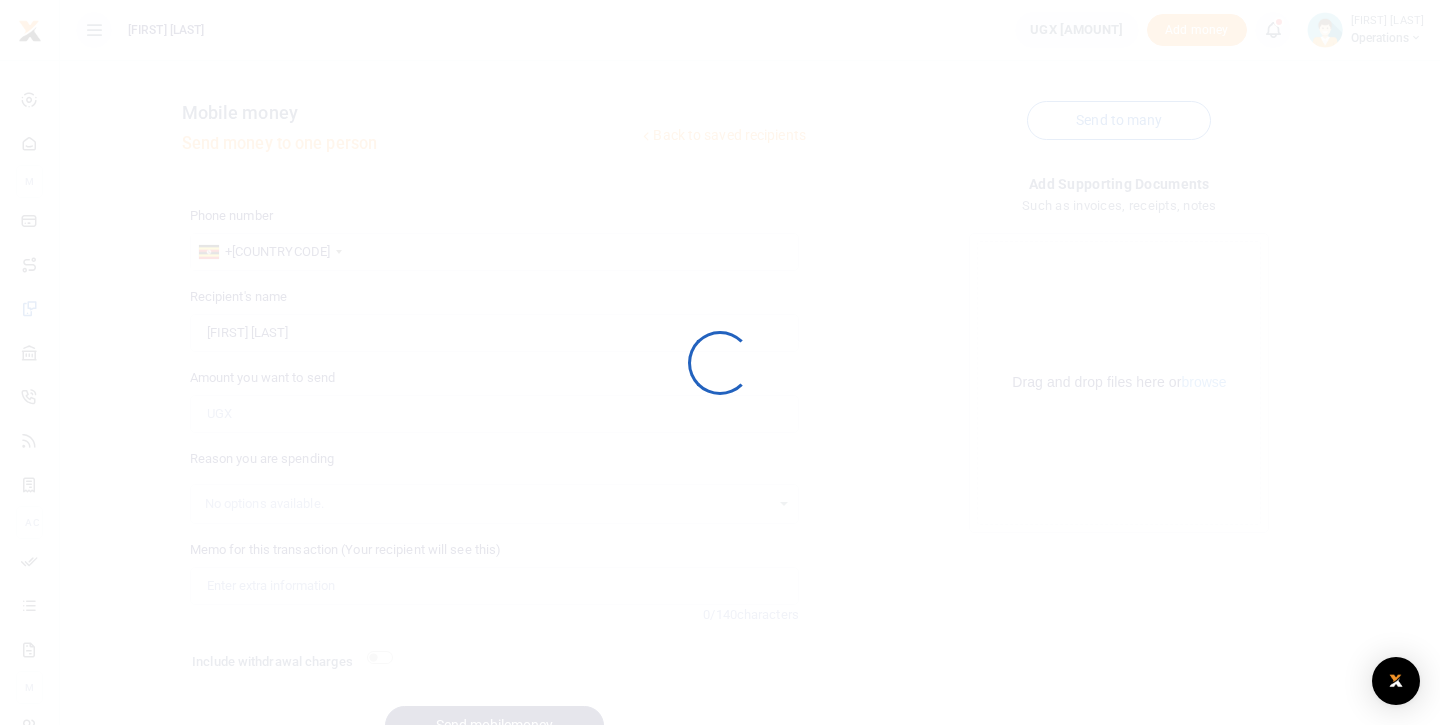 scroll, scrollTop: 100, scrollLeft: 0, axis: vertical 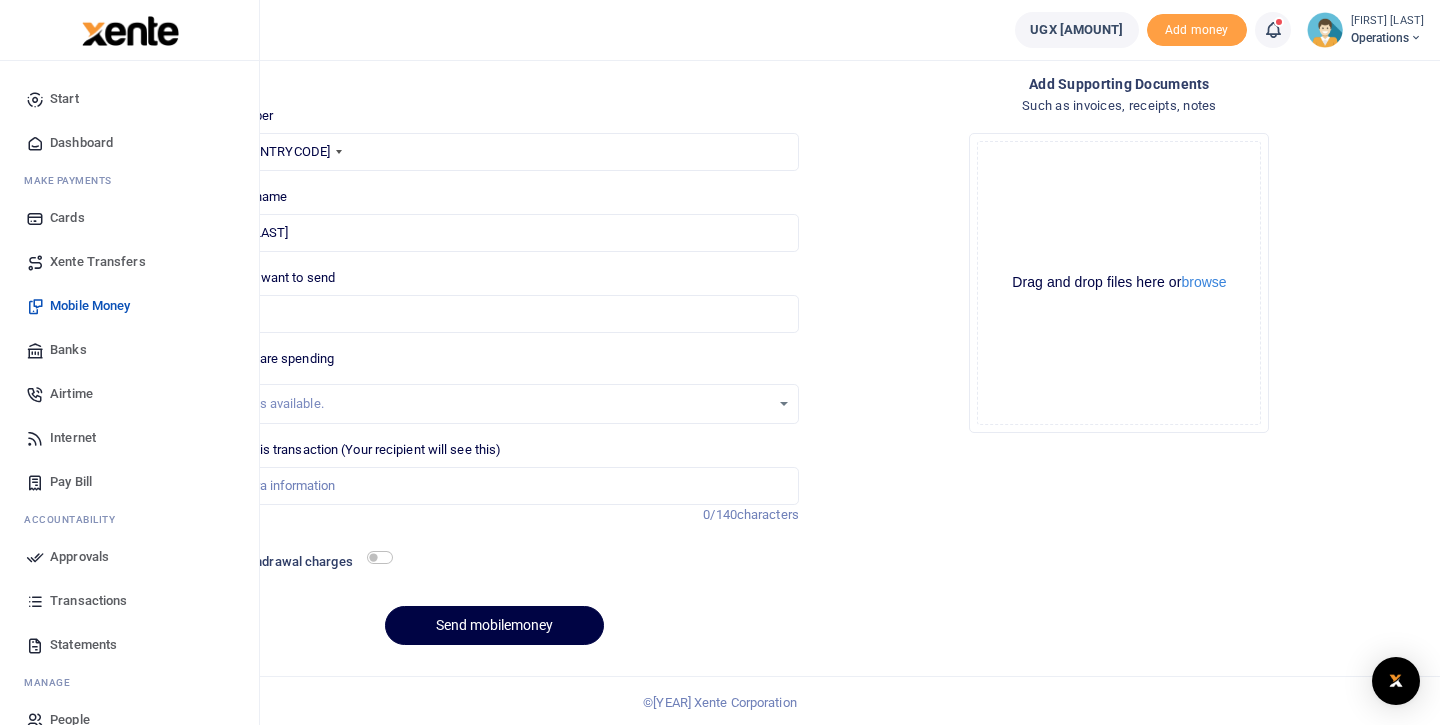 click on "Approvals" at bounding box center [79, 557] 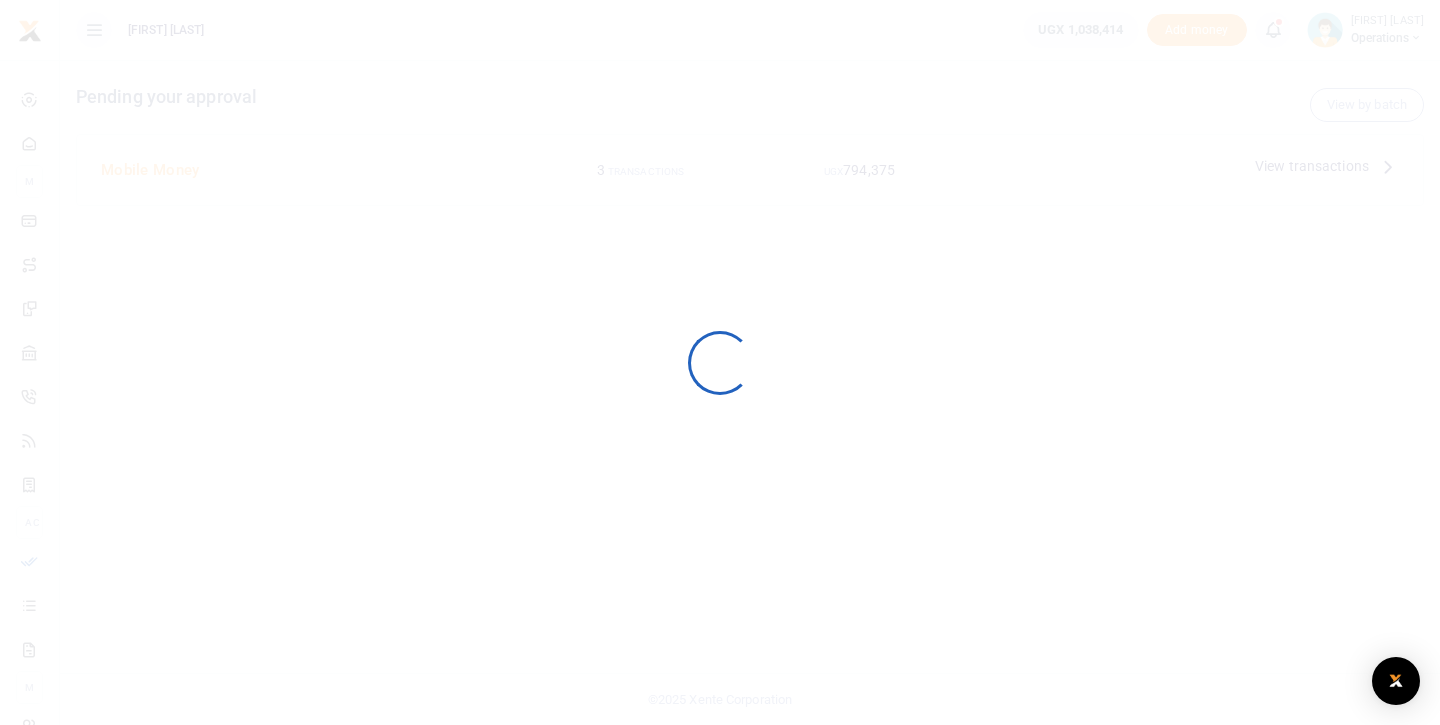 scroll, scrollTop: 0, scrollLeft: 0, axis: both 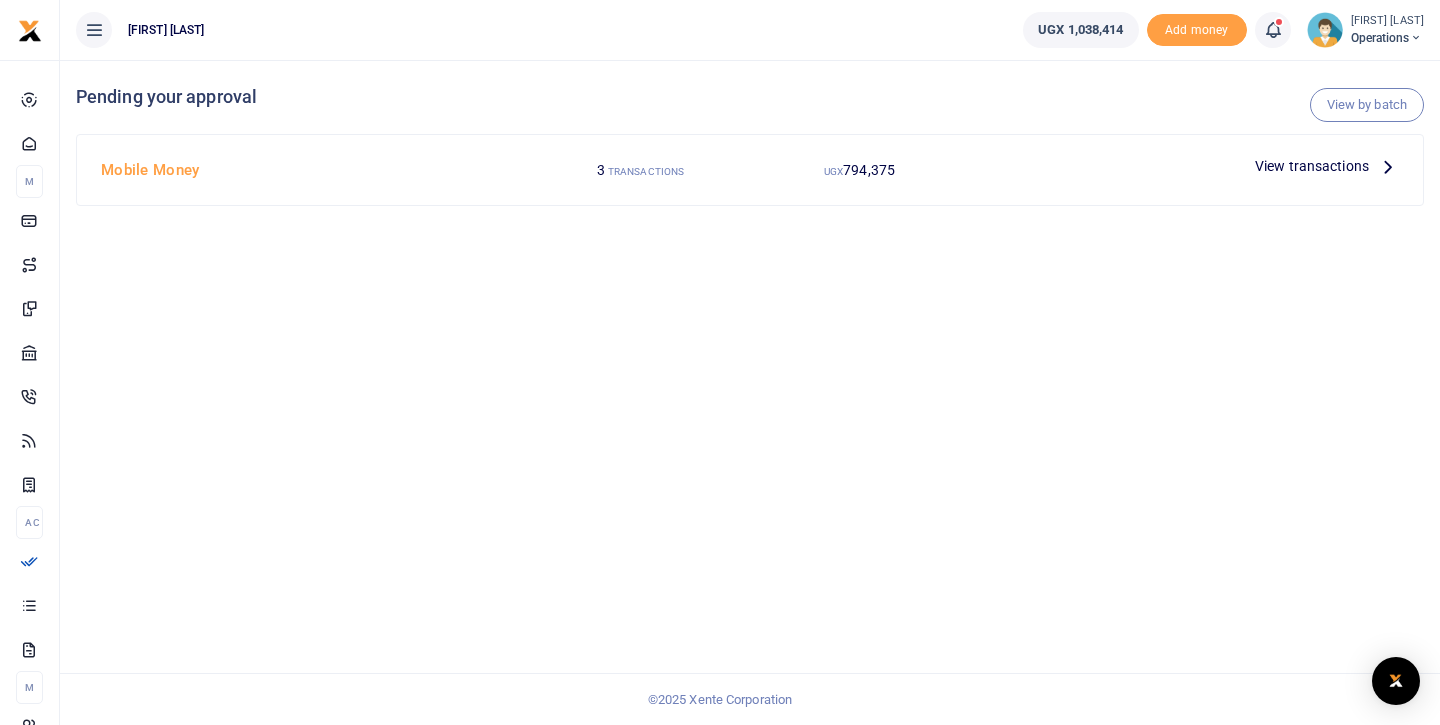 click on "View transactions" at bounding box center [1312, 166] 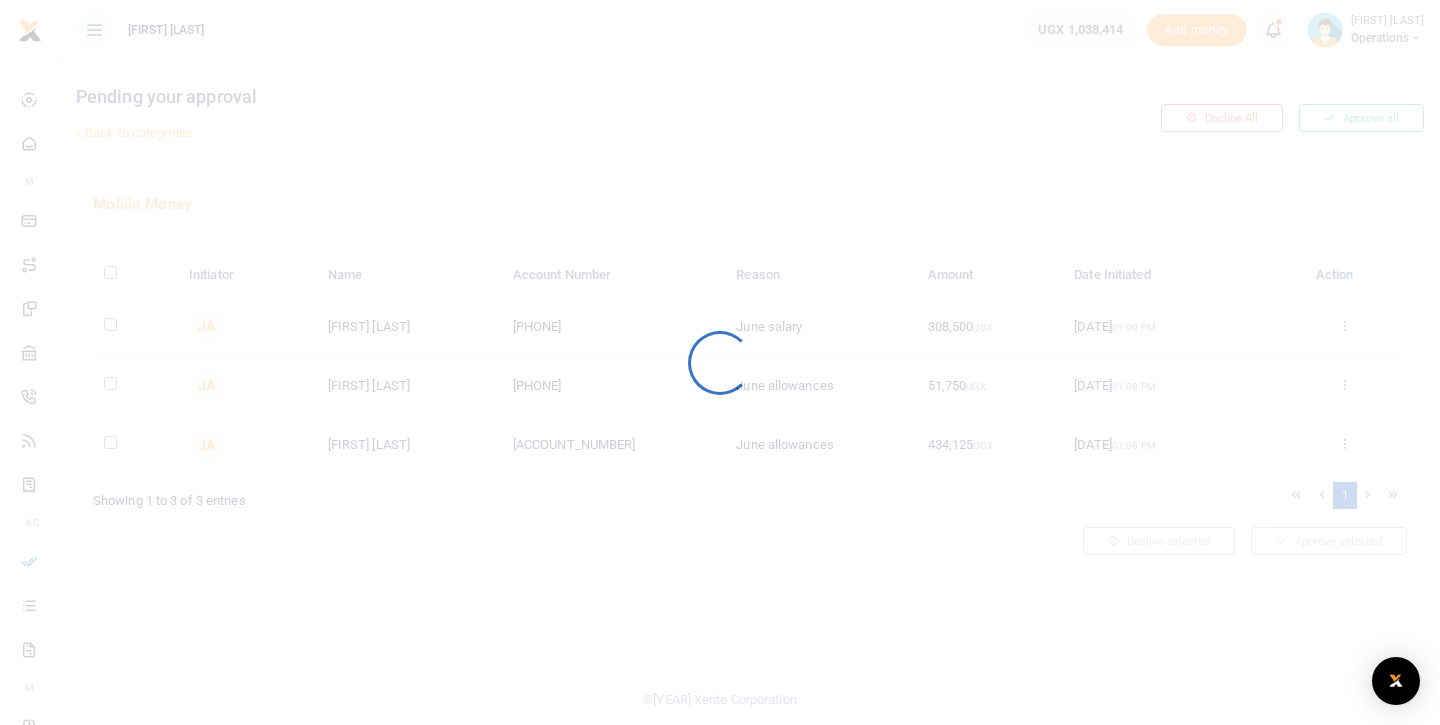 scroll, scrollTop: 0, scrollLeft: 0, axis: both 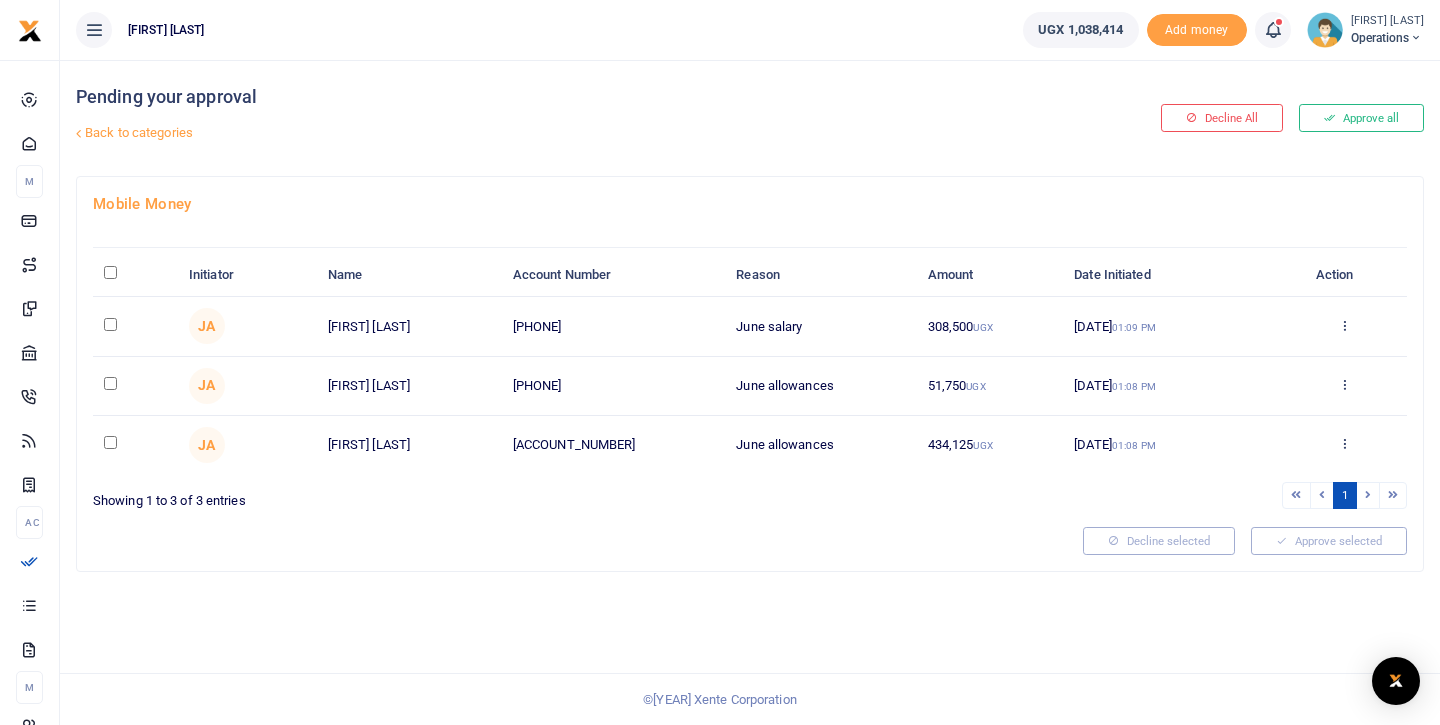 click at bounding box center (110, 324) 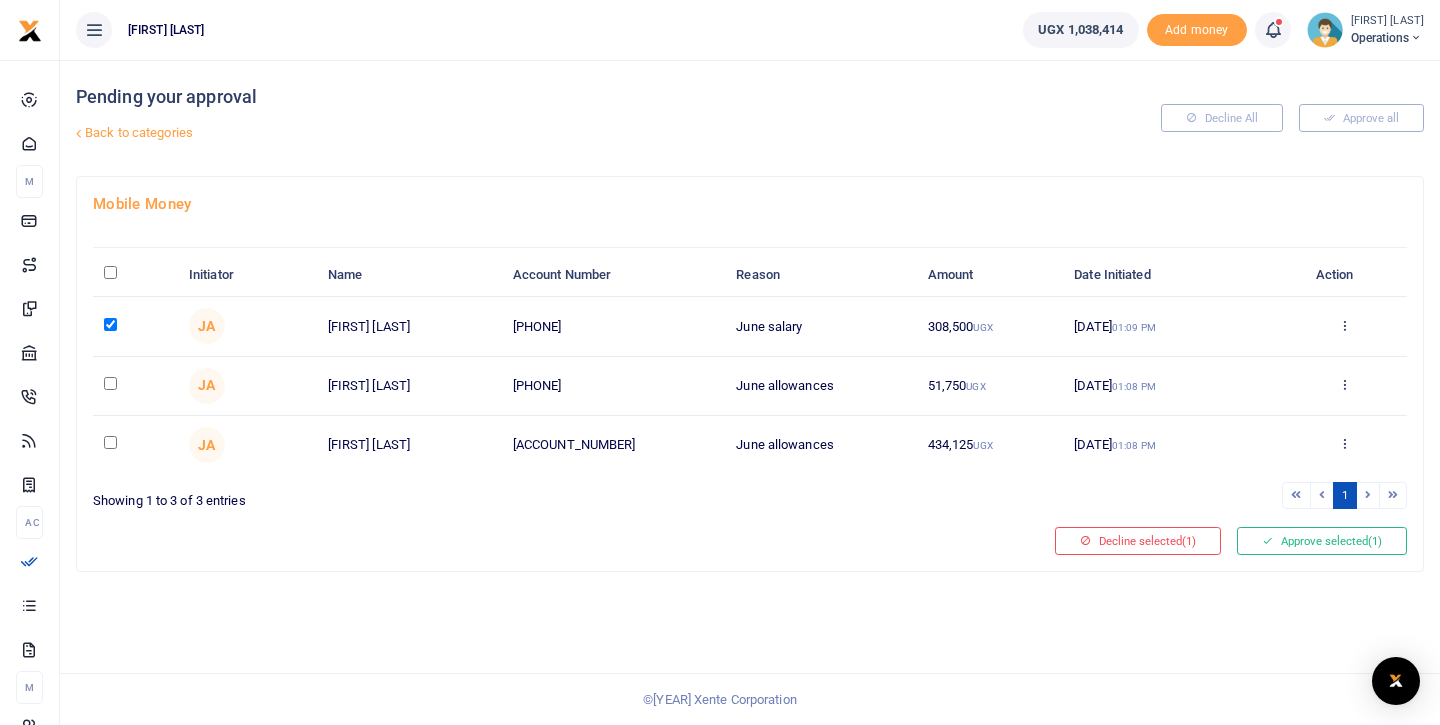 click at bounding box center (110, 383) 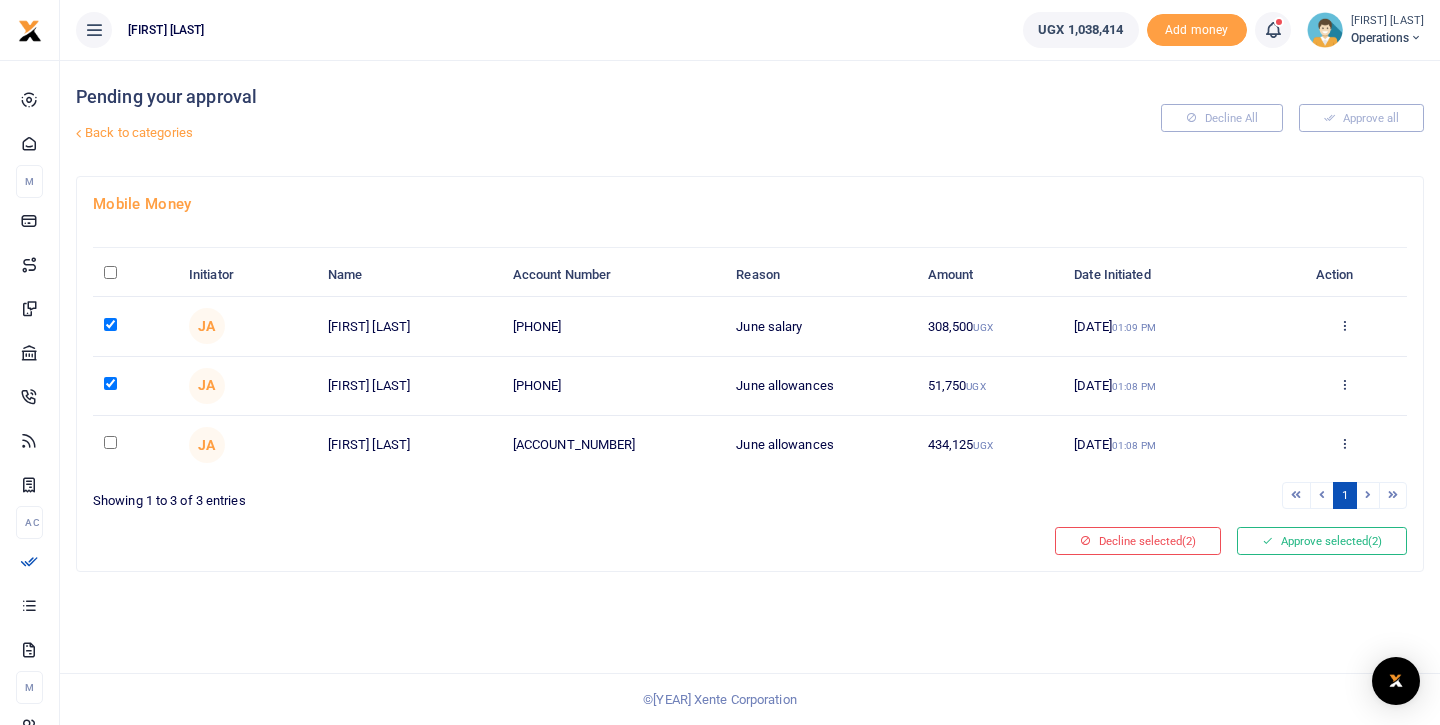 click at bounding box center [110, 324] 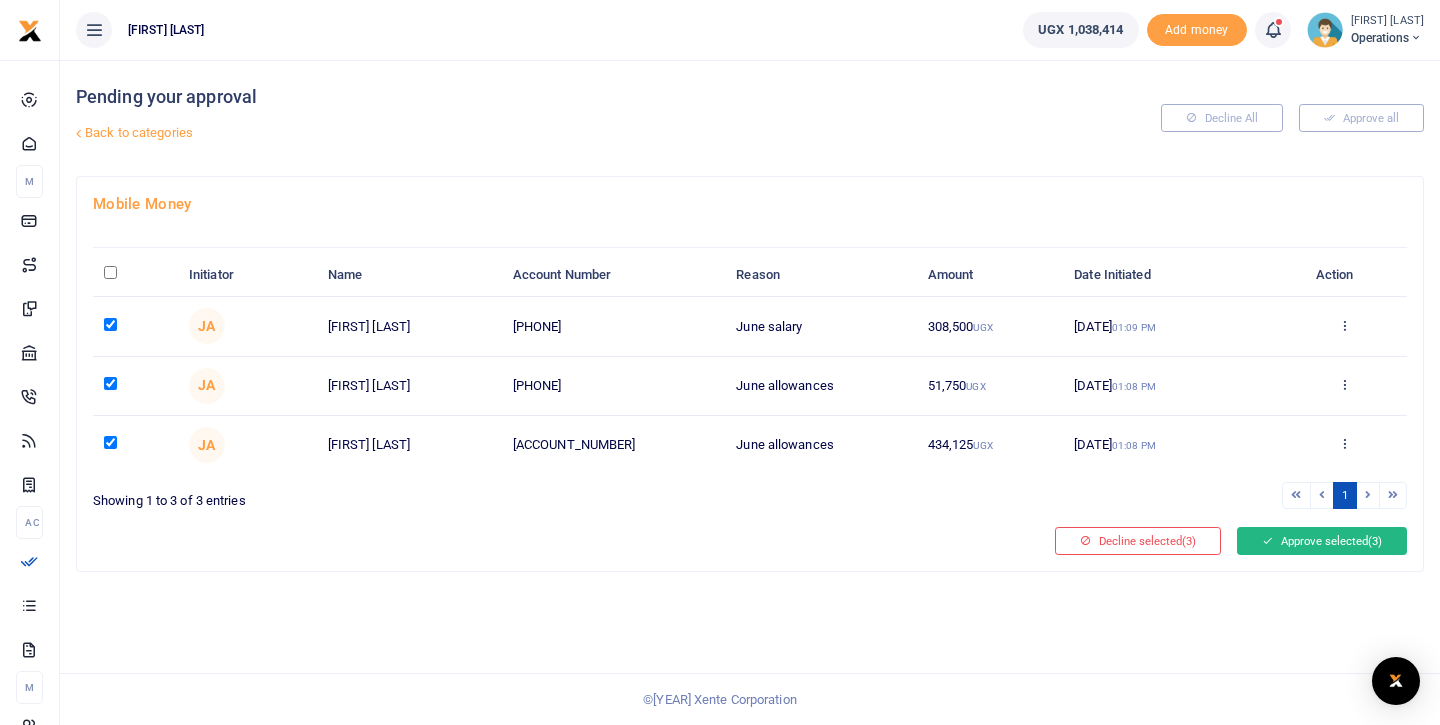 click on "Approve selected  (3)" at bounding box center (1322, 541) 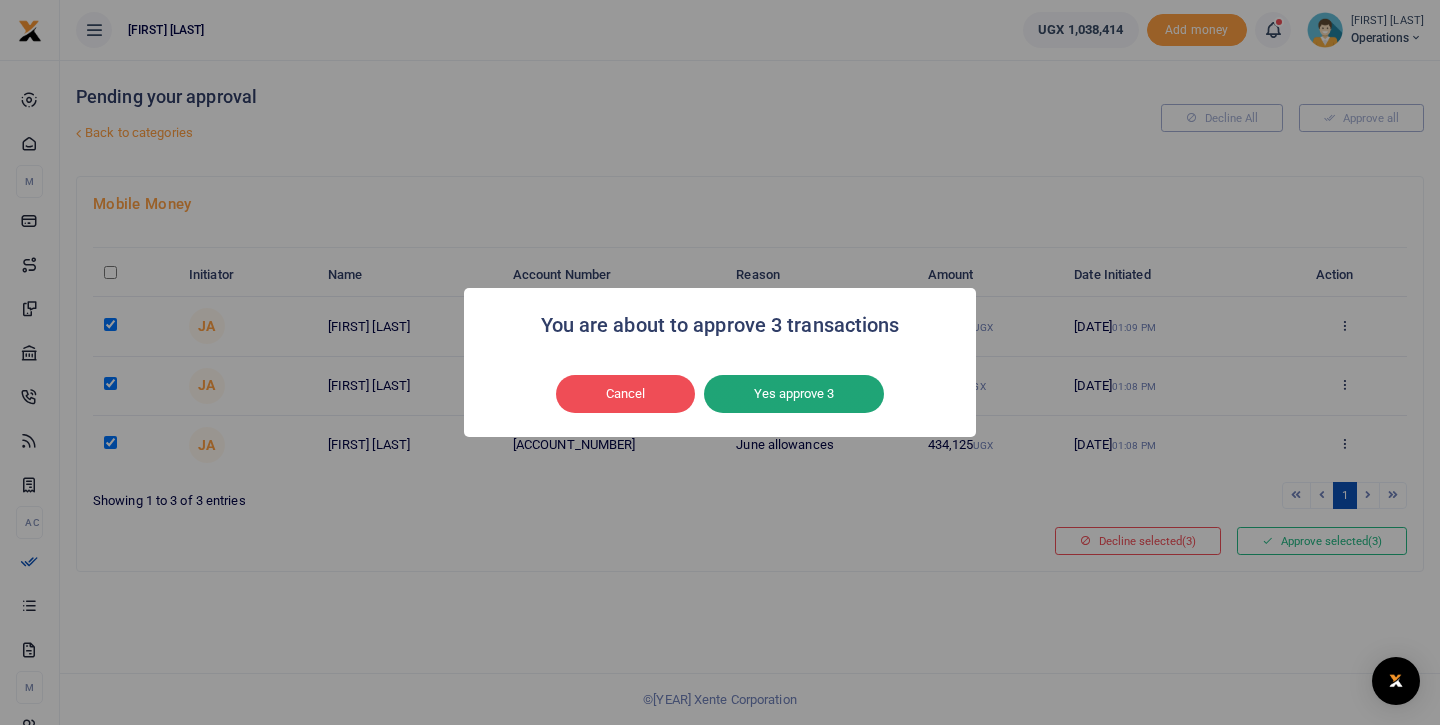 click on "Yes approve 3" at bounding box center (794, 394) 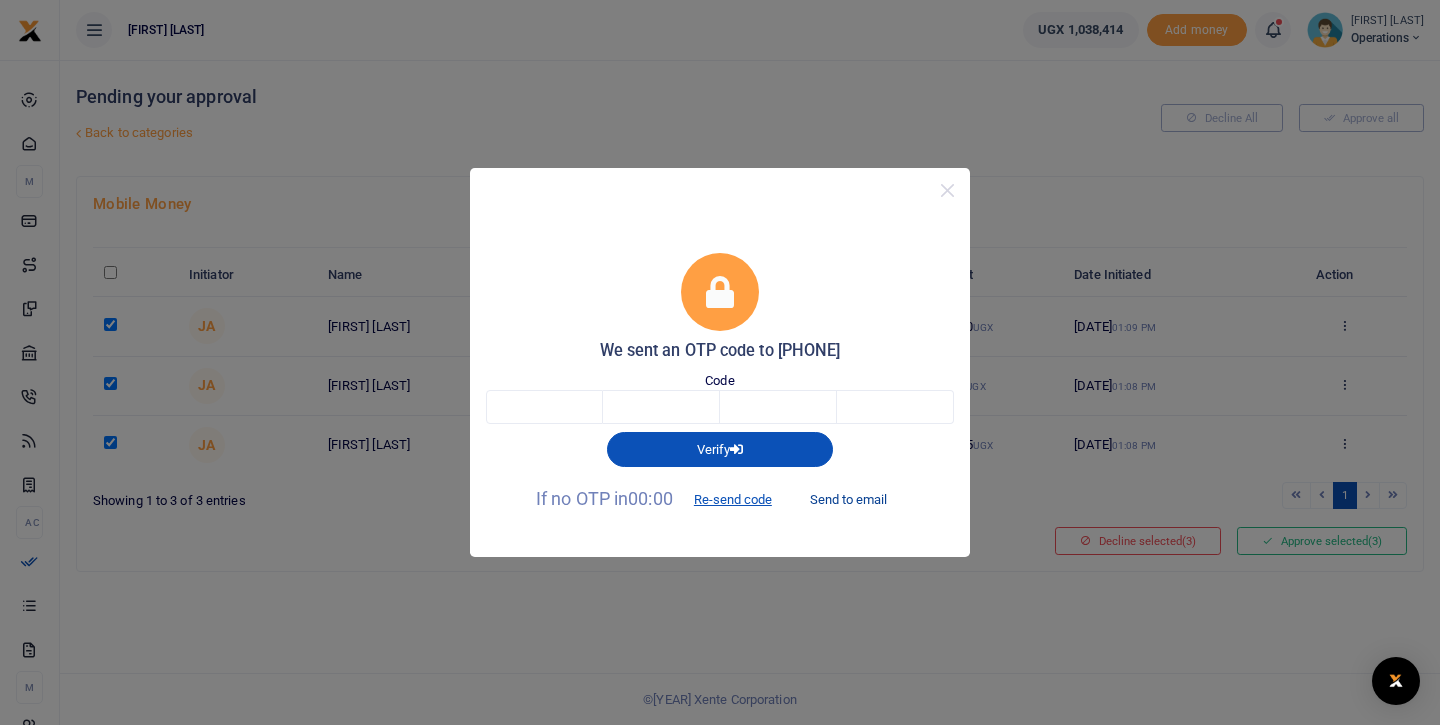 click on "Send to email" at bounding box center (848, 500) 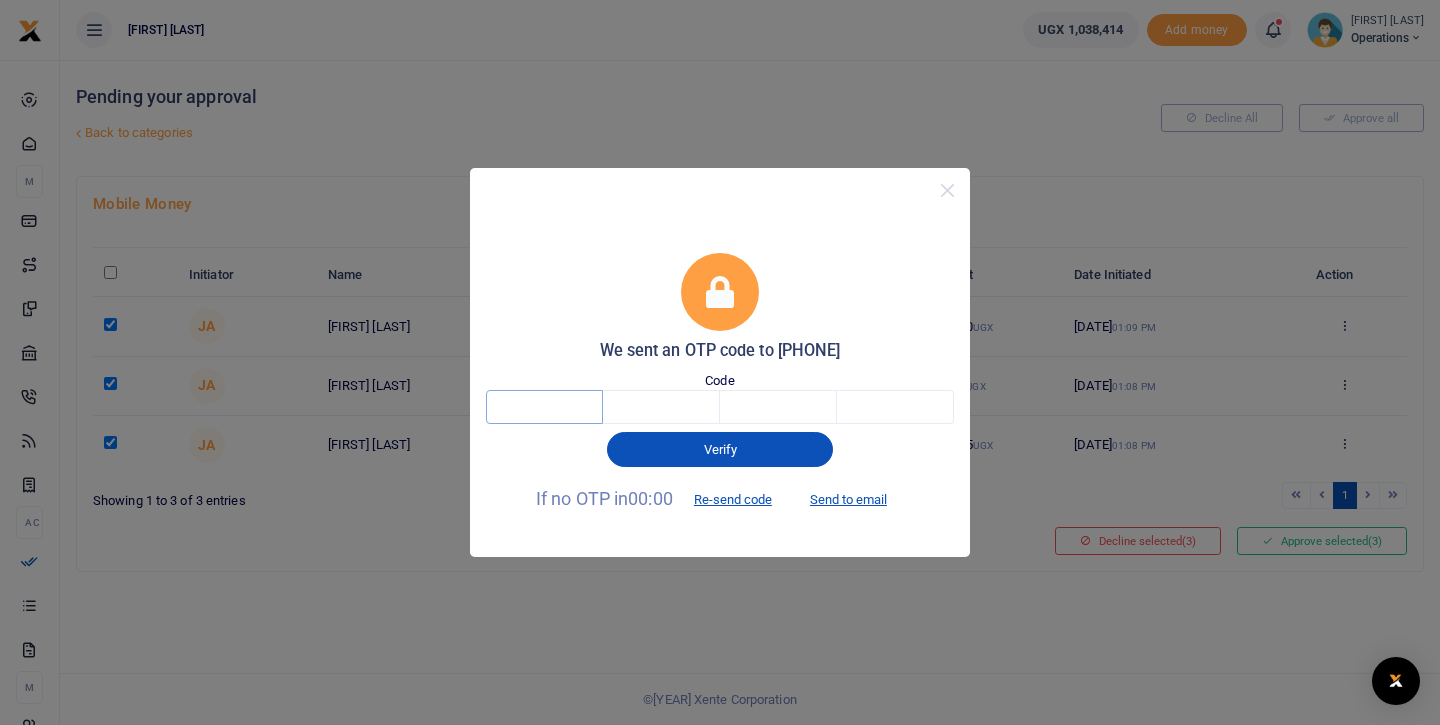 click at bounding box center [544, 407] 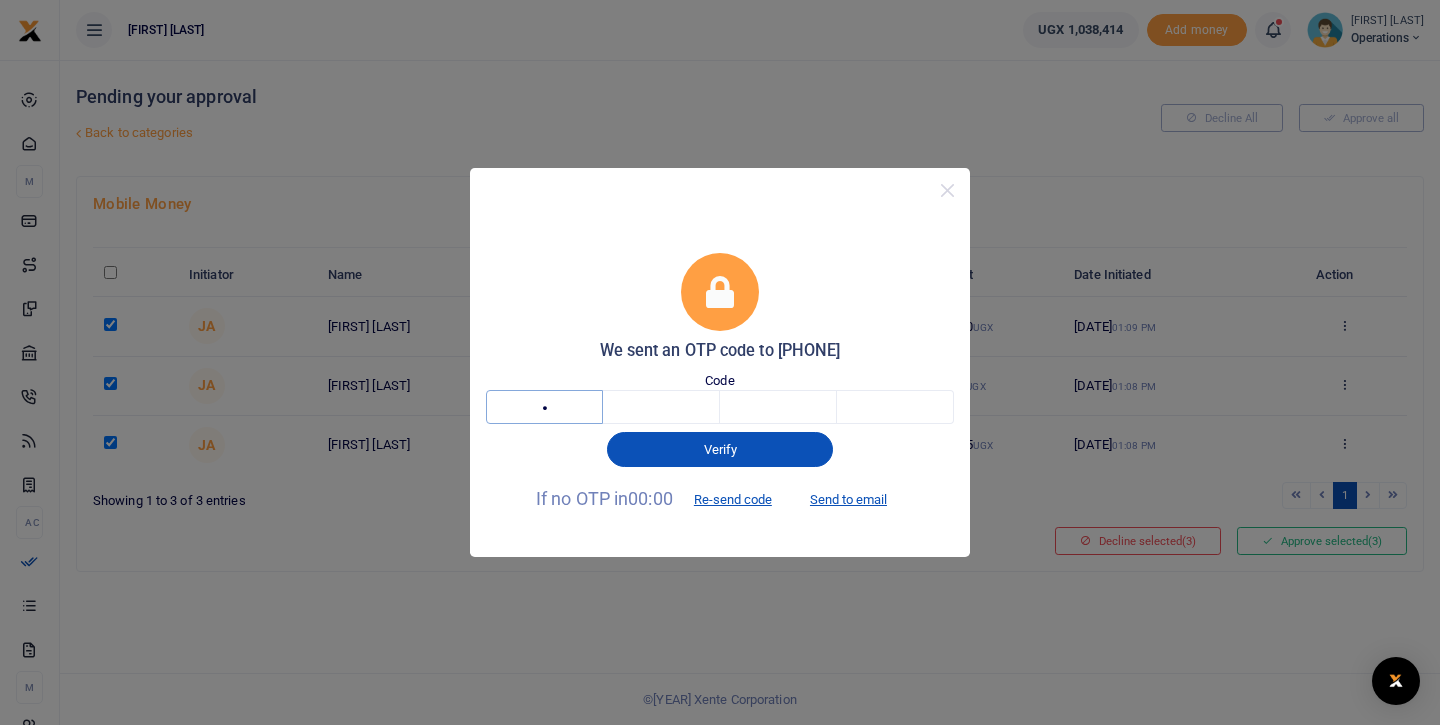 type on "5" 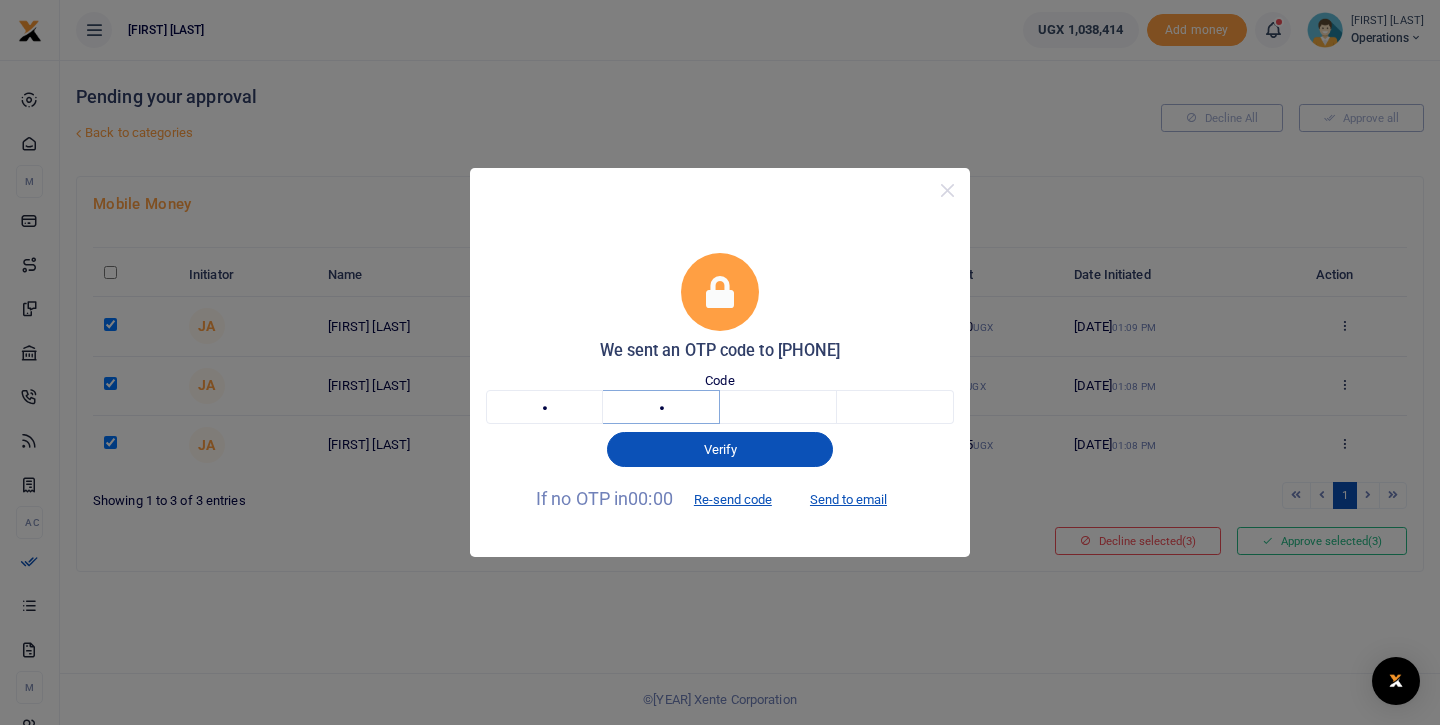 type on "6" 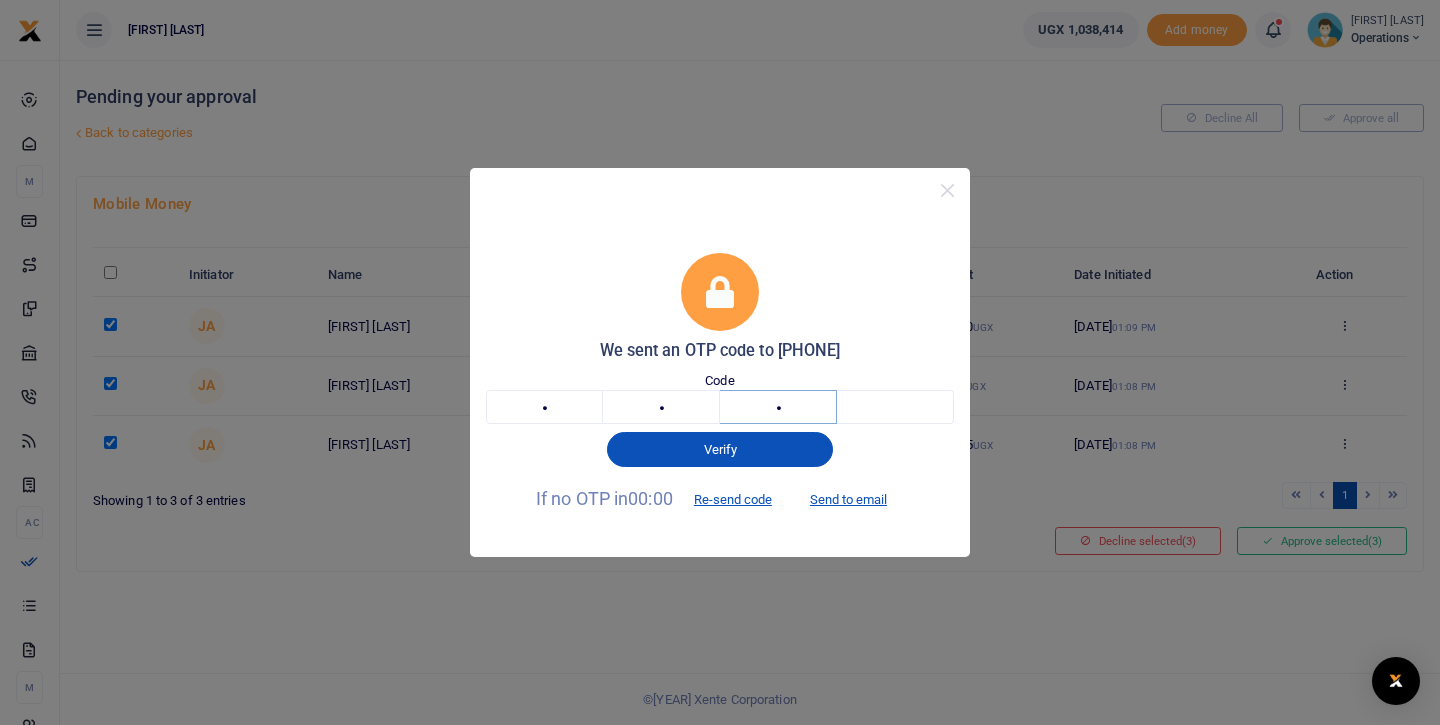 type on "0" 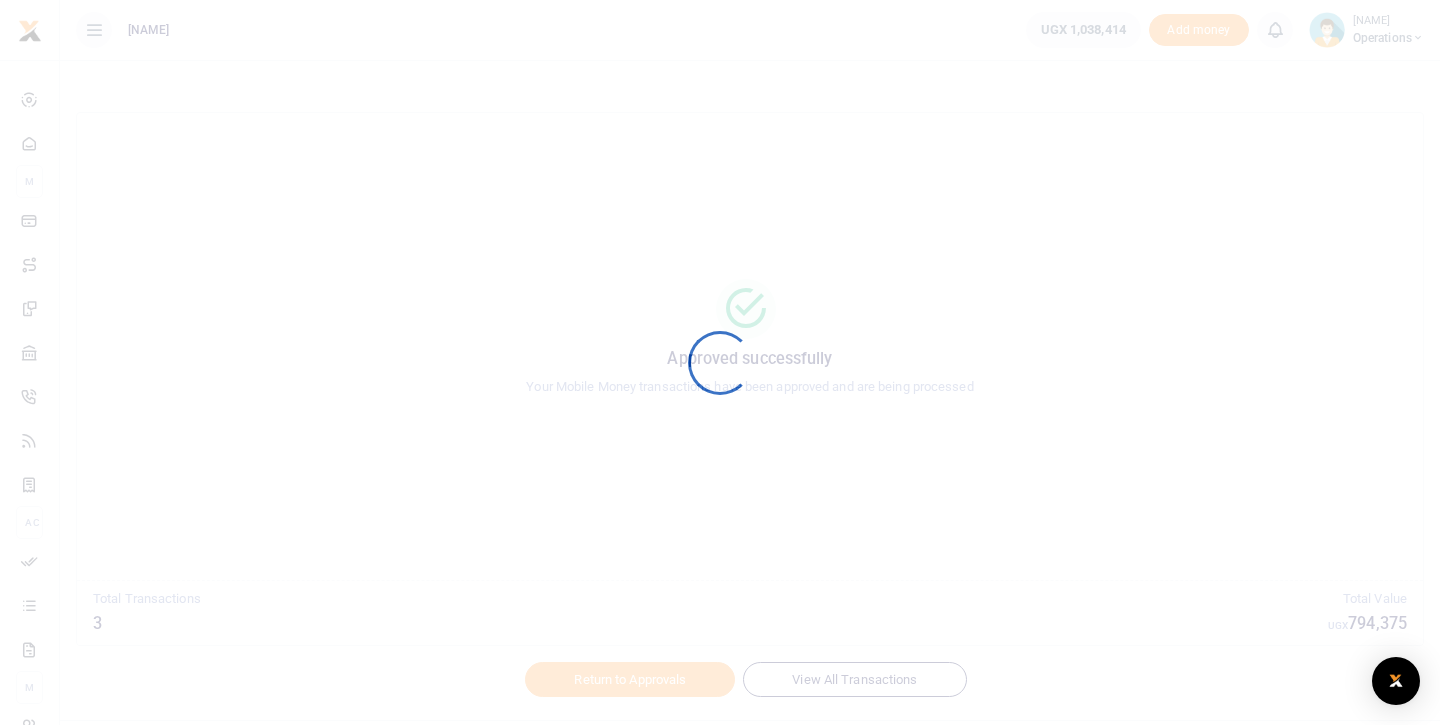 scroll, scrollTop: 0, scrollLeft: 0, axis: both 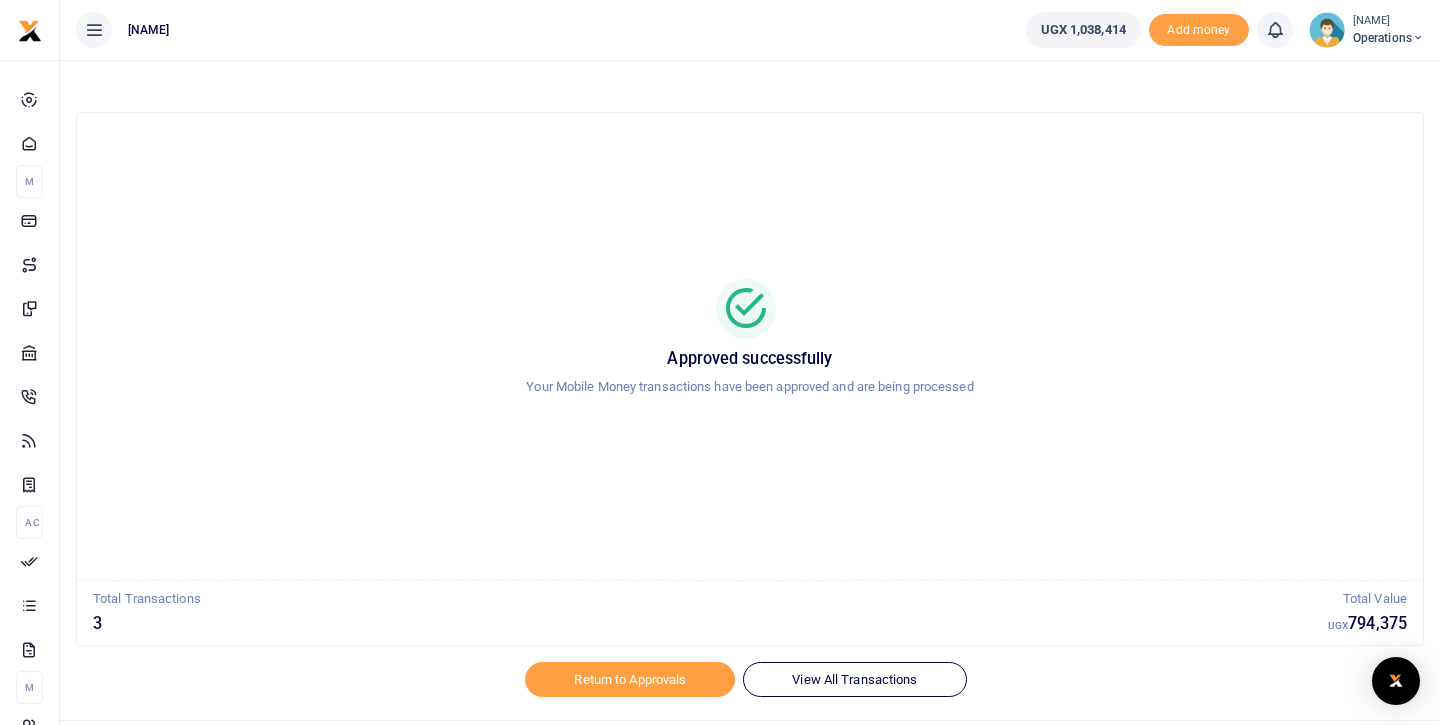 click at bounding box center [1416, 38] 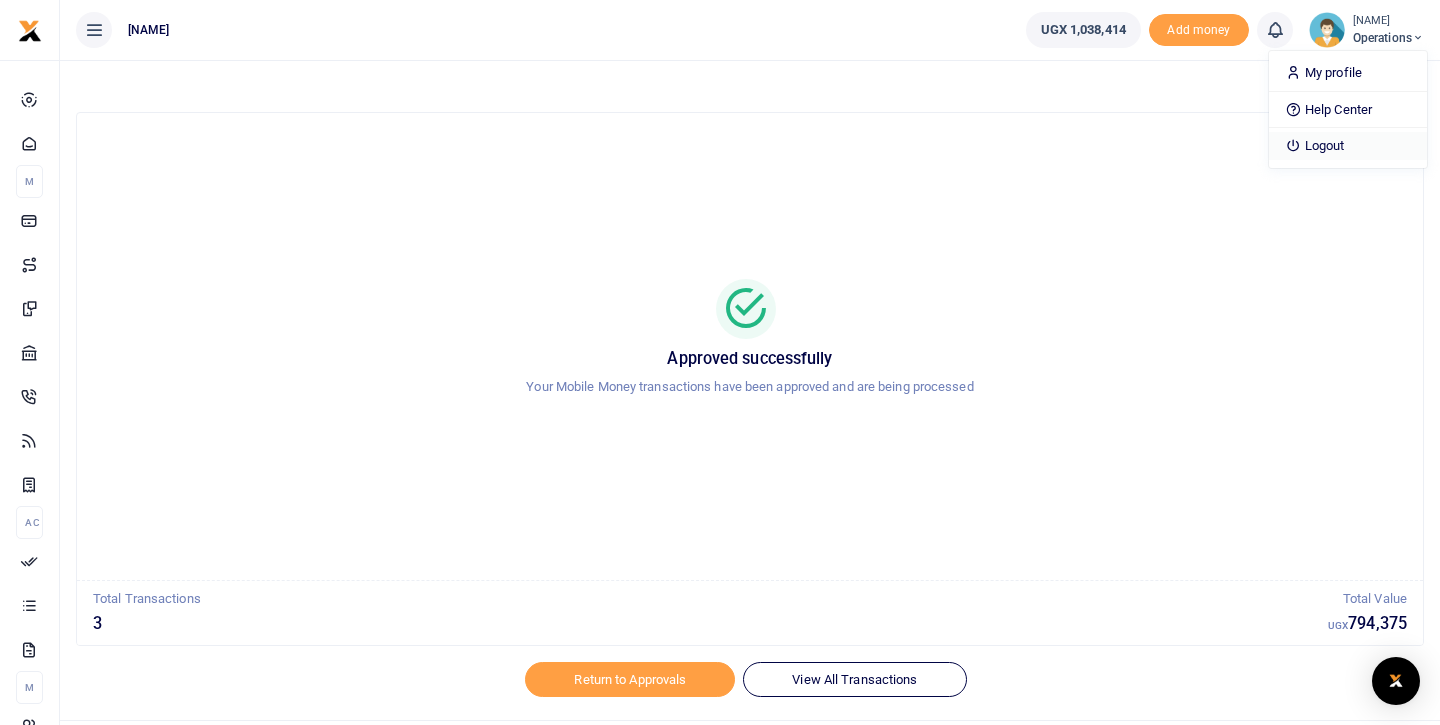 click on "Logout" at bounding box center [1346, 146] 